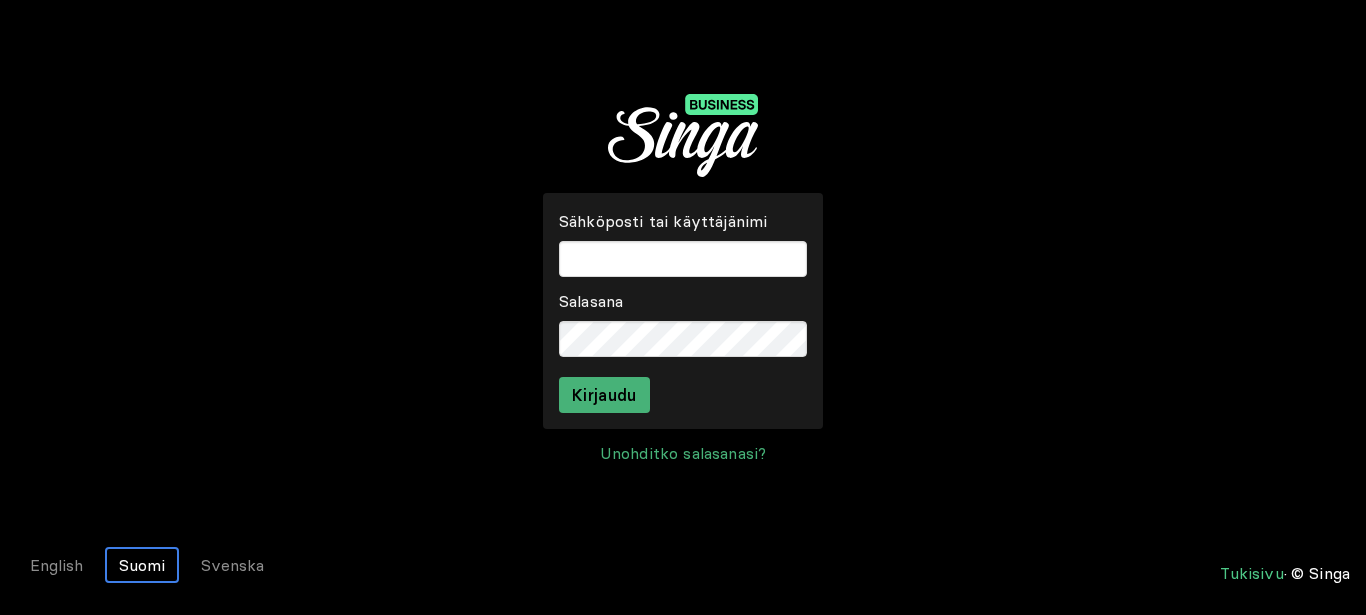 scroll, scrollTop: 0, scrollLeft: 0, axis: both 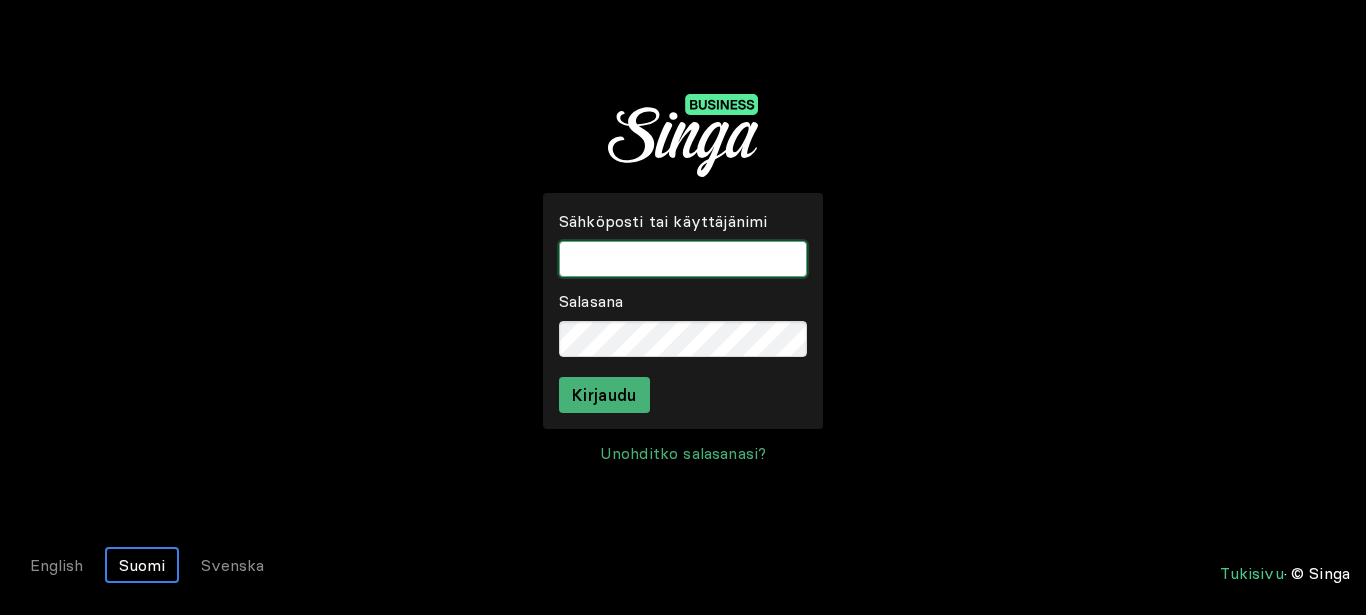 type on "[EMAIL]" 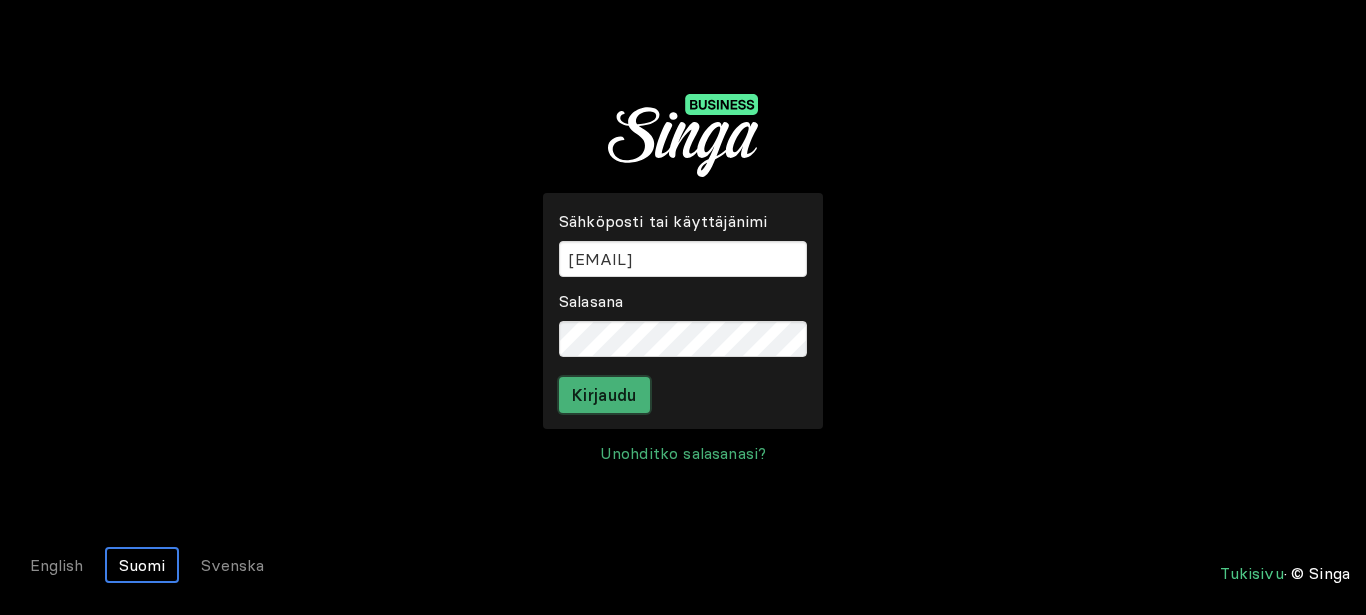 click on "Kirjaudu" at bounding box center [604, 395] 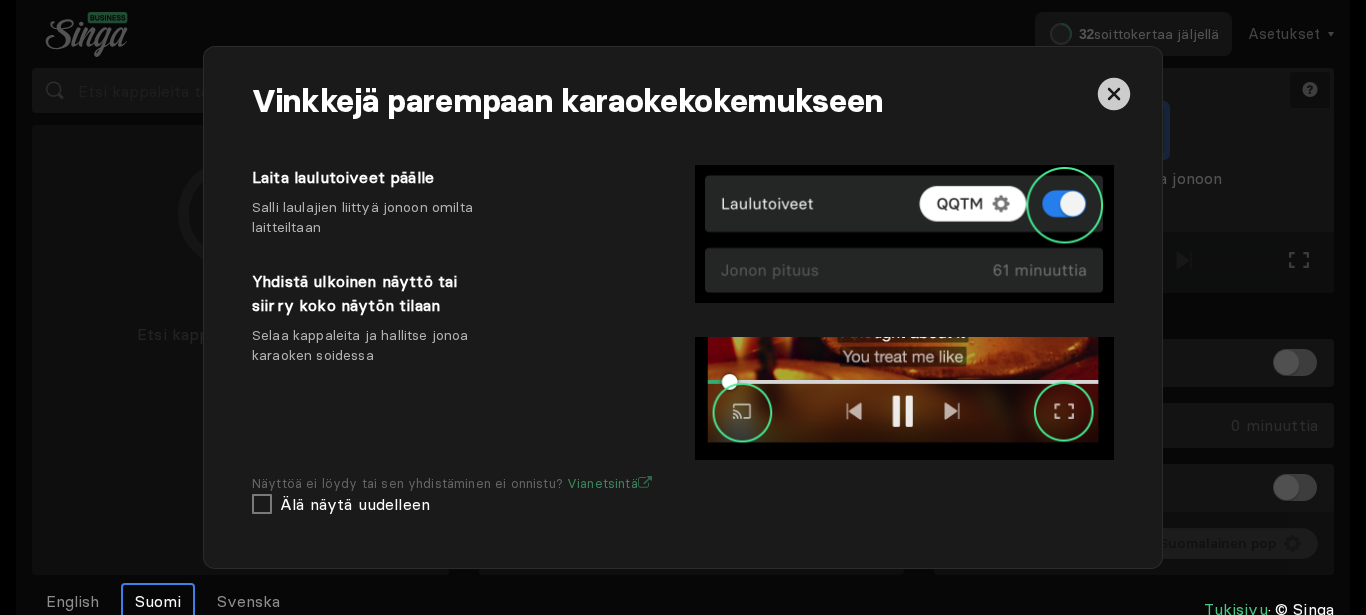 click at bounding box center [1114, 94] 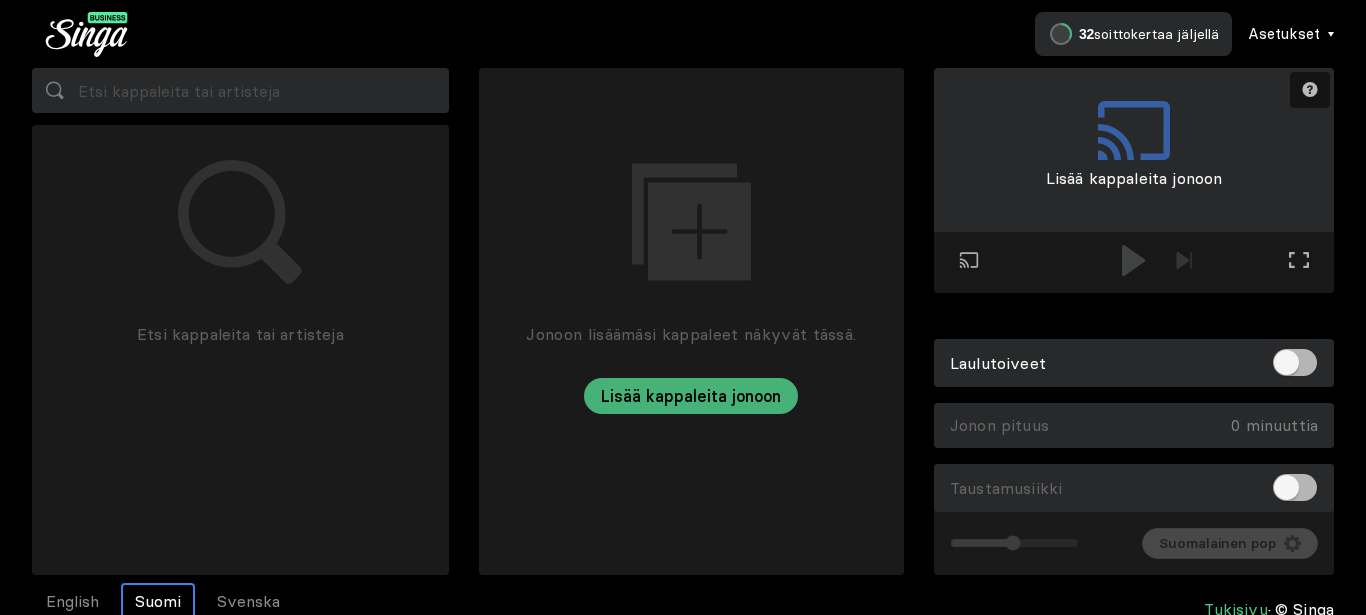 click on "Asetukset" at bounding box center (1284, 34) 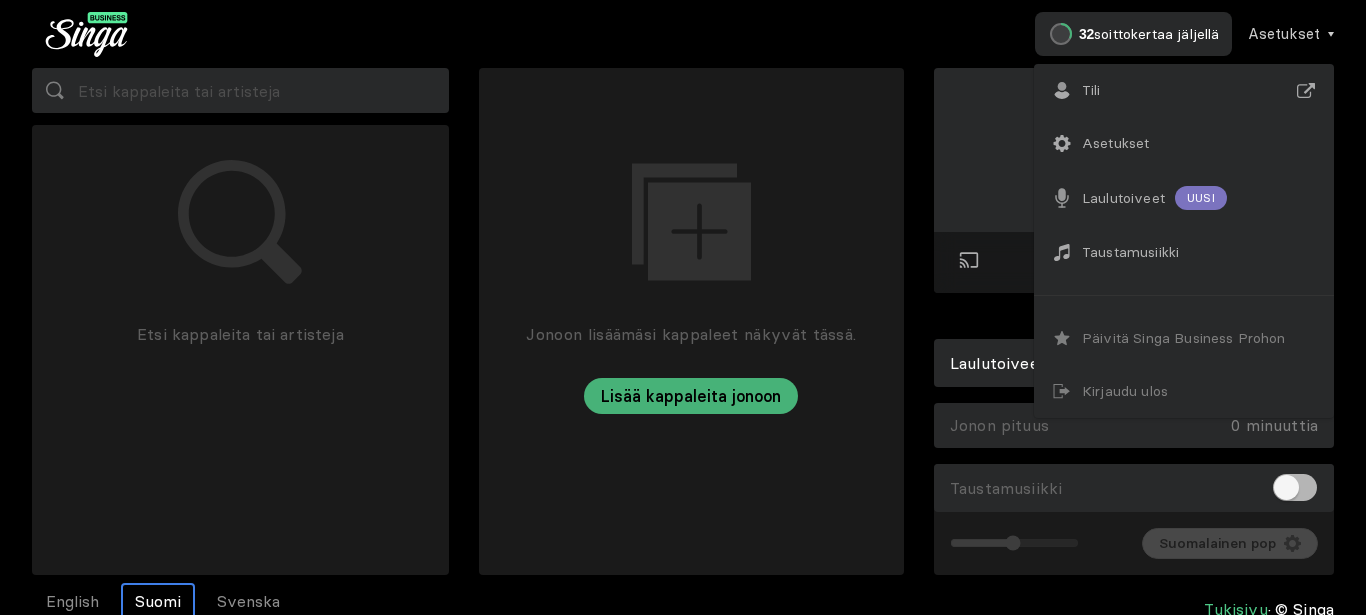 click on "Toista ulkoisessa näytössä Koko näytön tila Poistu koko näytön tilasta" at bounding box center [1134, 180] 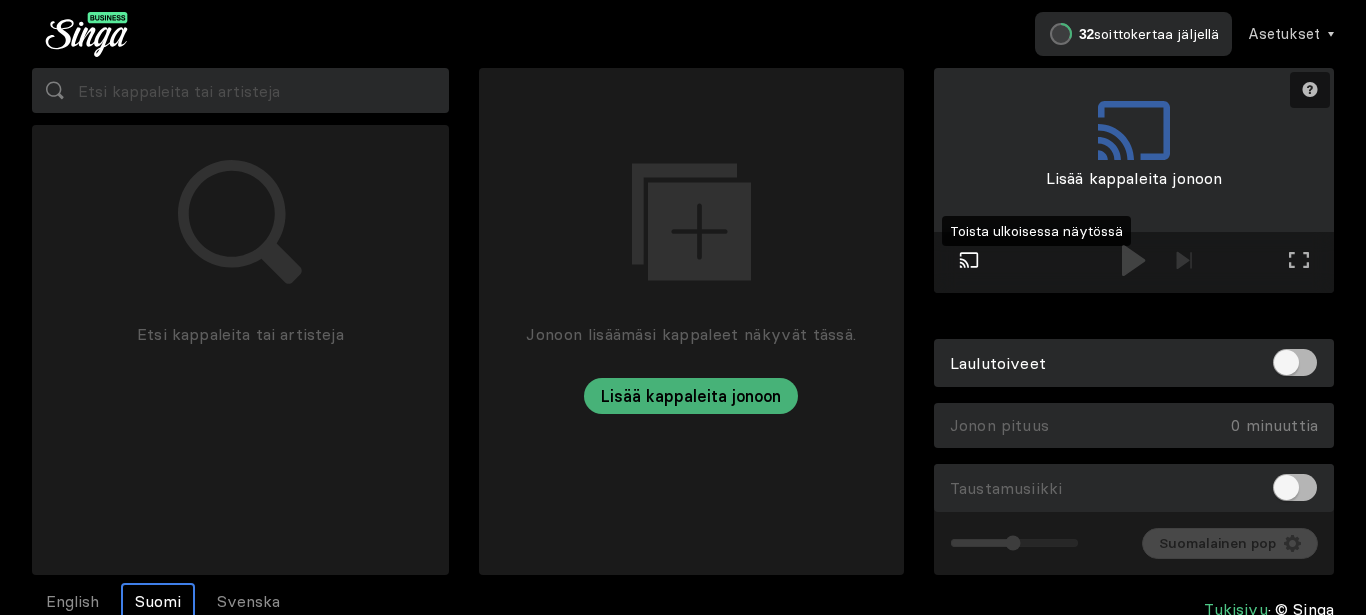 click at bounding box center [969, 260] 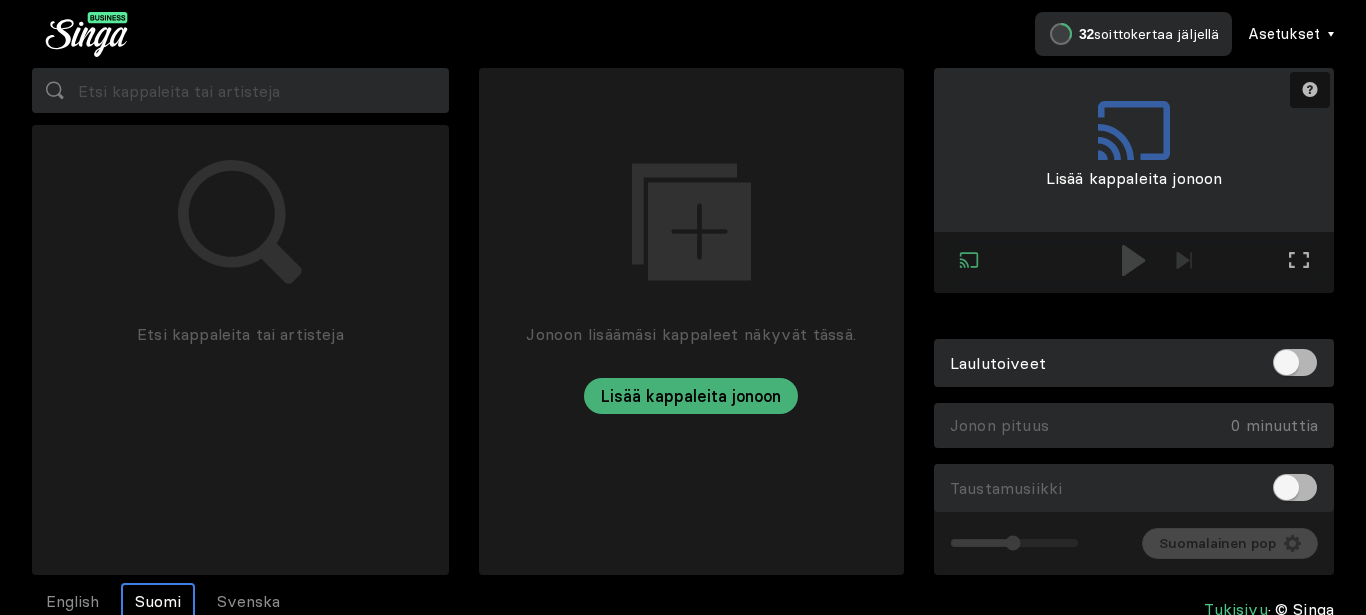 click on "Asetukset" at bounding box center [1284, 34] 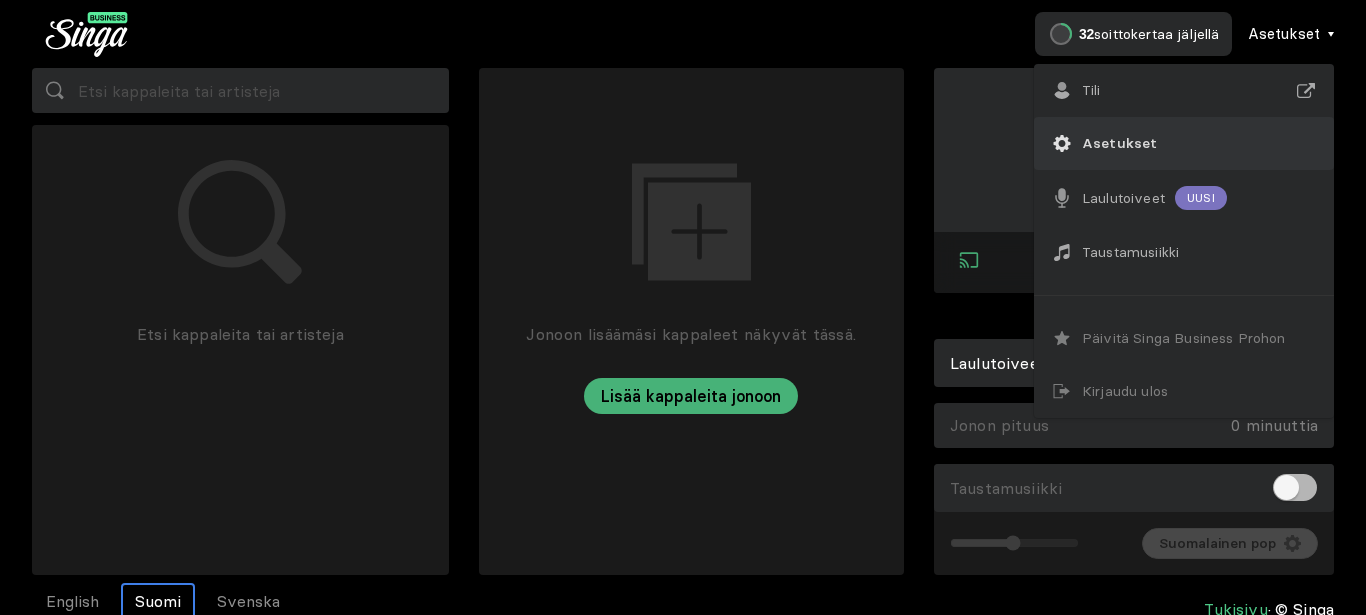 click on "Asetukset" at bounding box center [1091, 90] 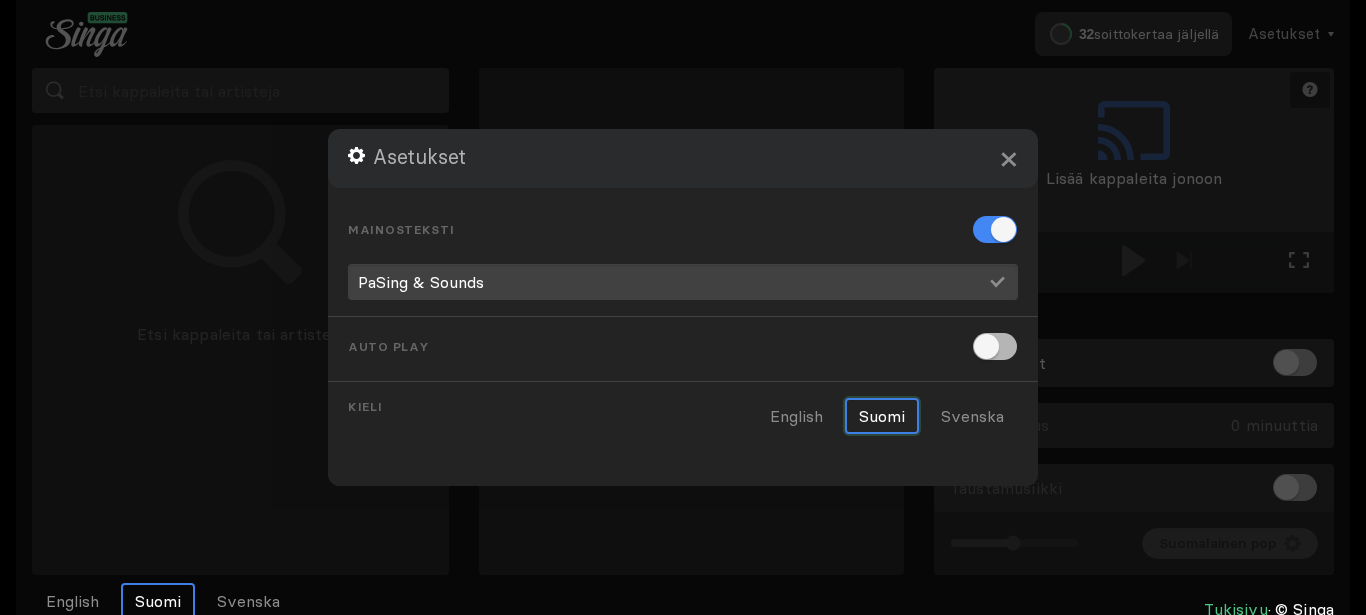 click on "Suomi" at bounding box center [882, 416] 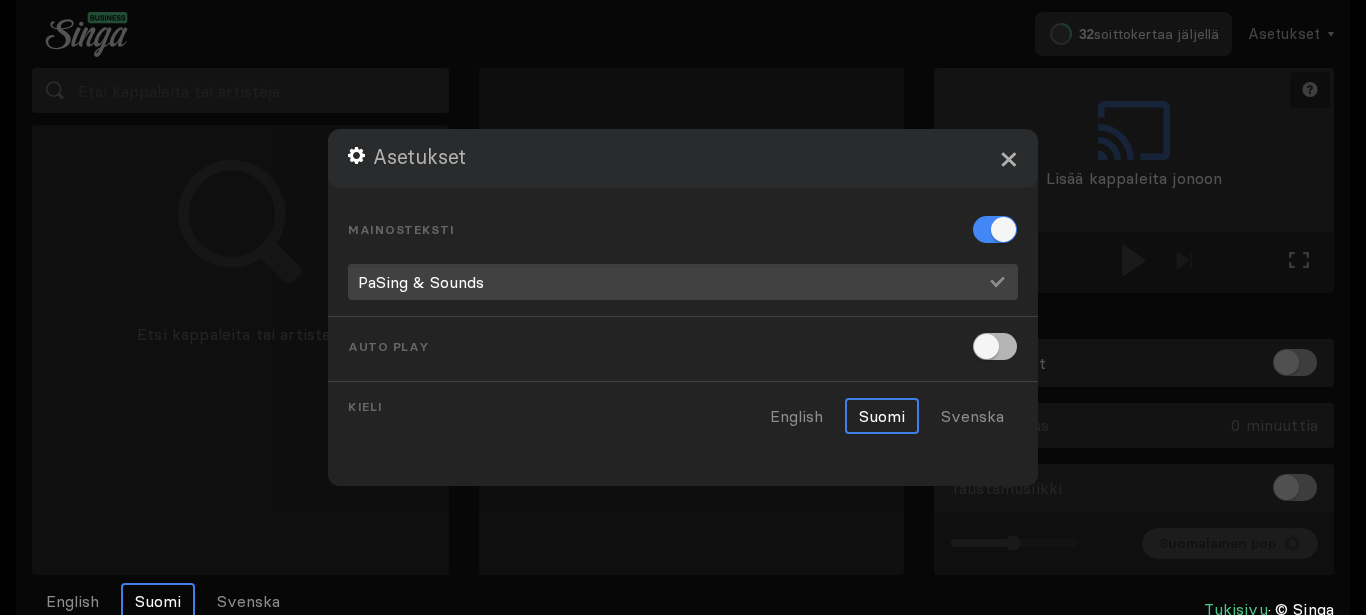 click on "×" at bounding box center (1008, 158) 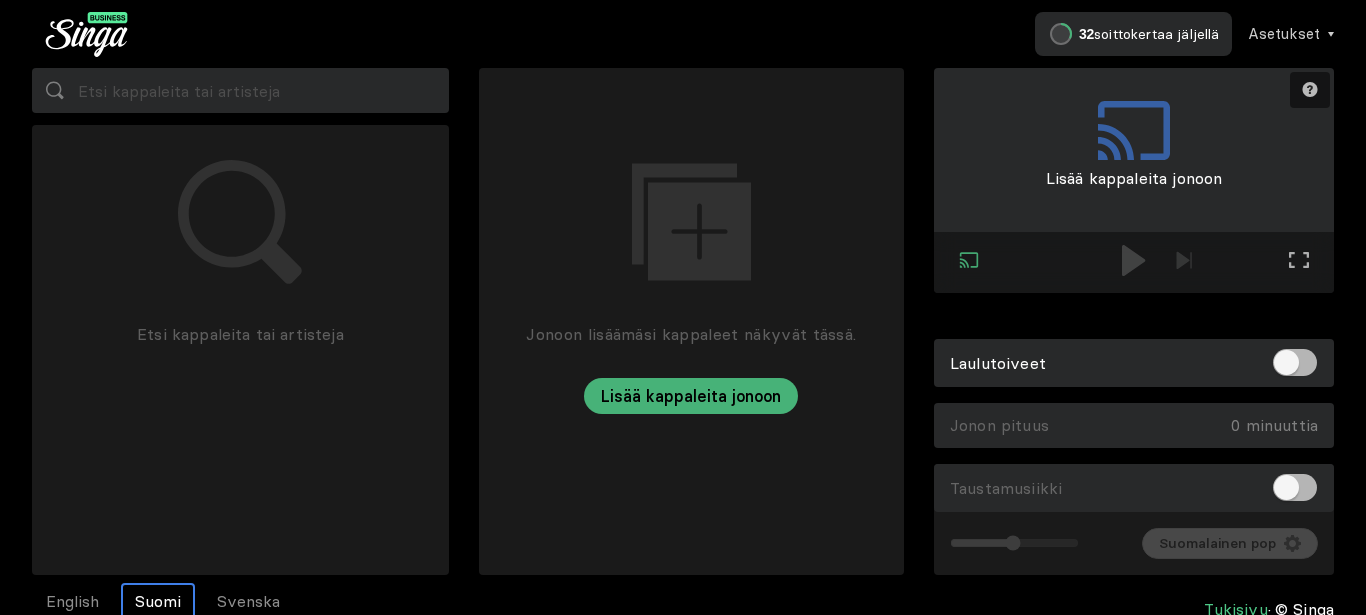 click on "Laulutoiveet" at bounding box center (1134, 363) 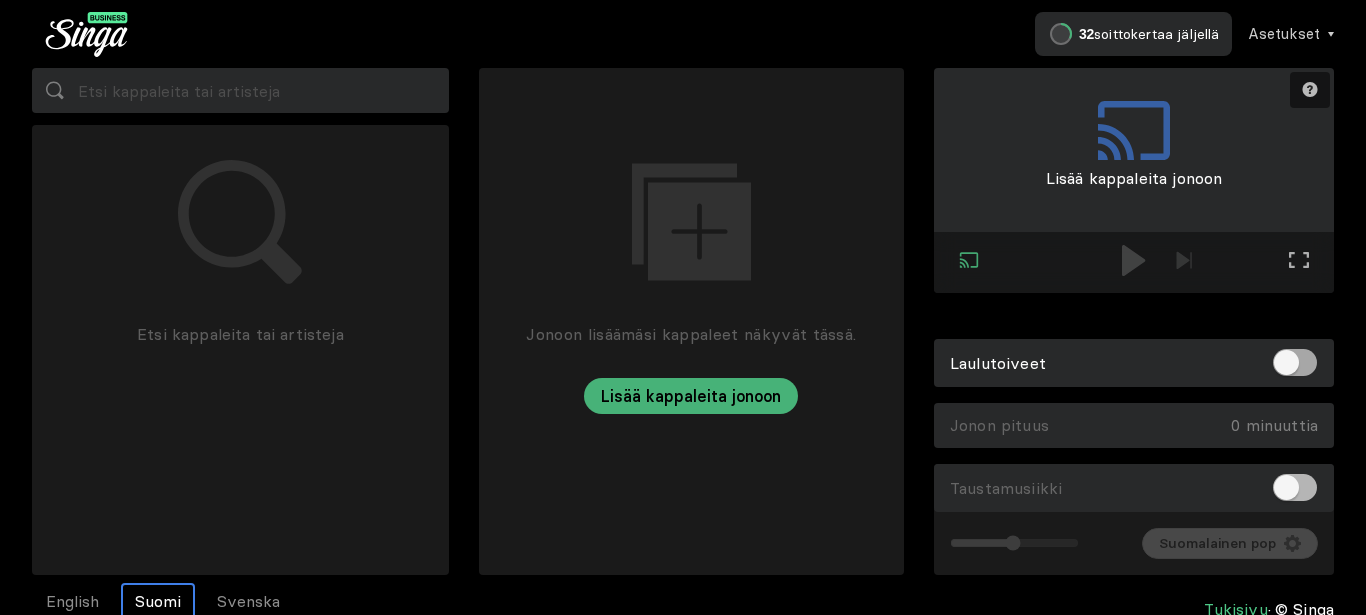 click at bounding box center (1295, 362) 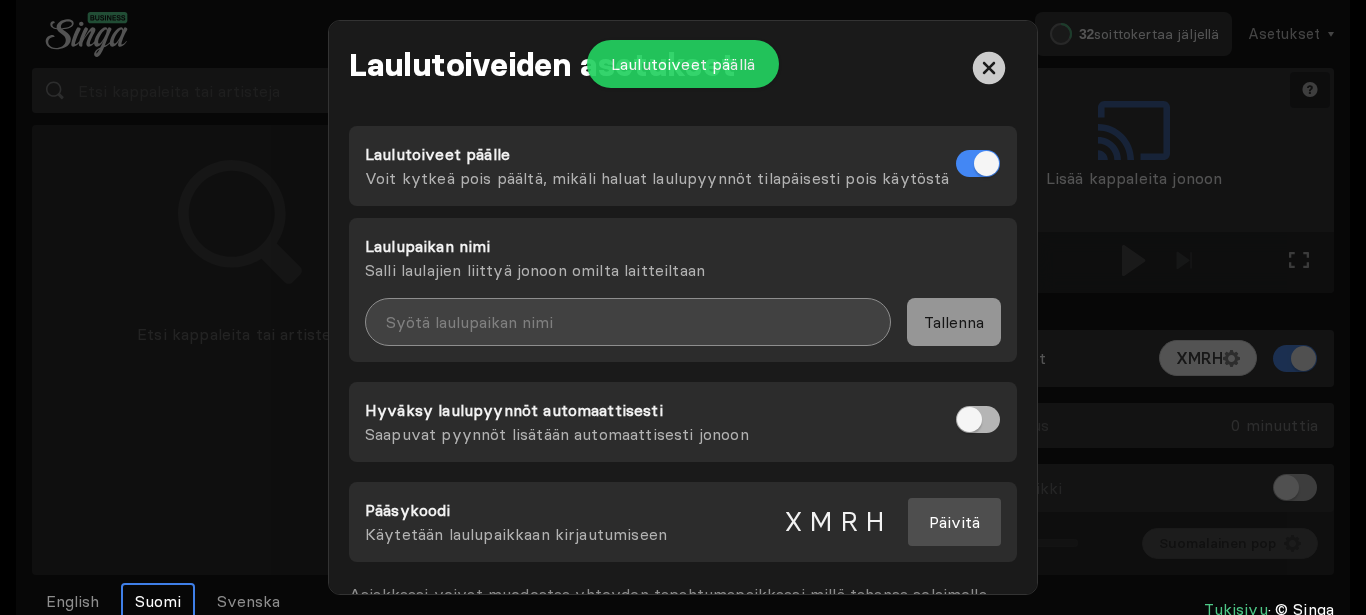 click at bounding box center (628, 322) 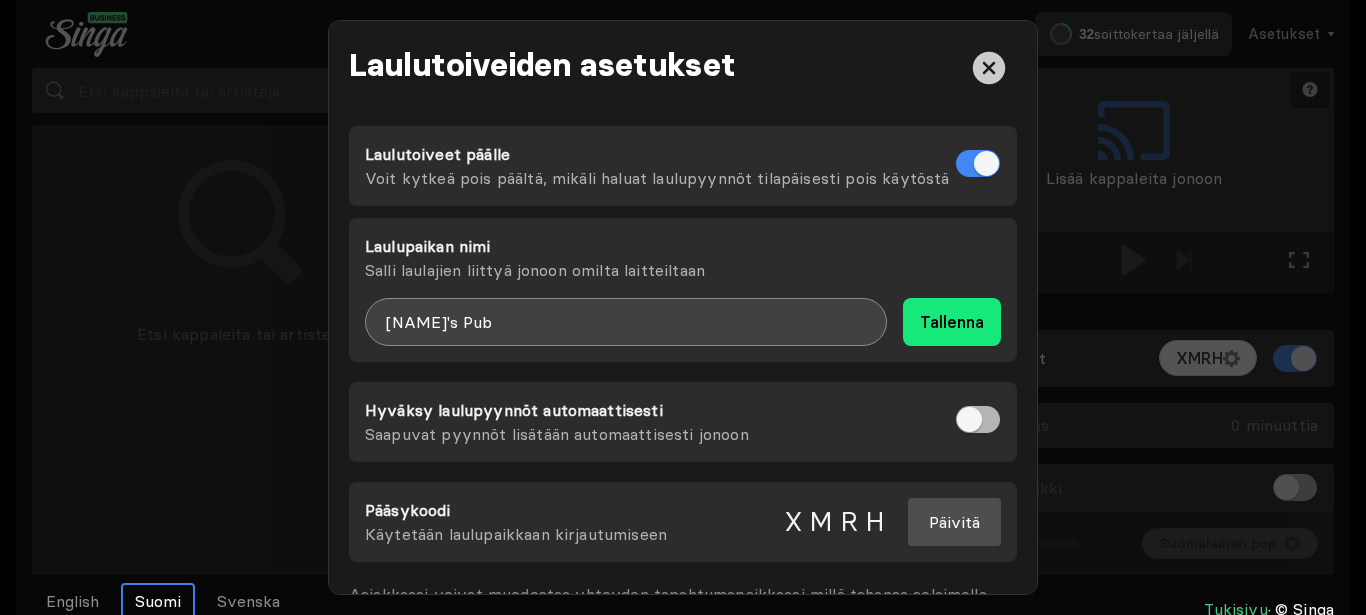 type on "[POSSESSIVE] Pub" 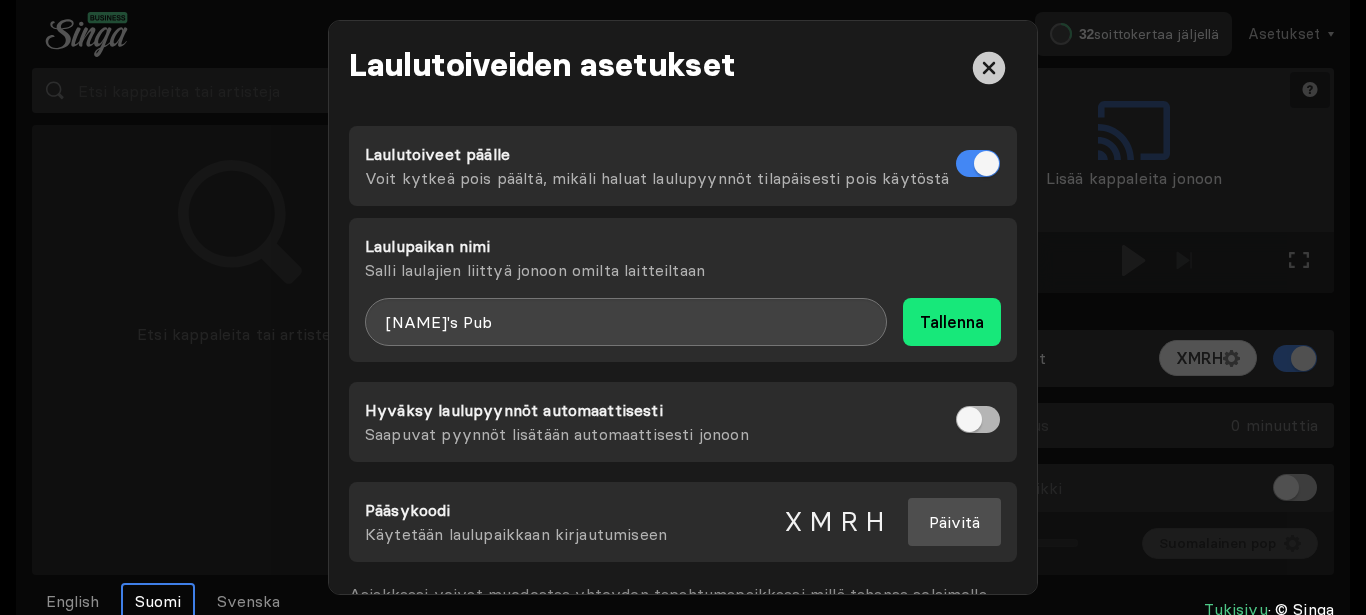 click on "Tallenna" at bounding box center (952, 322) 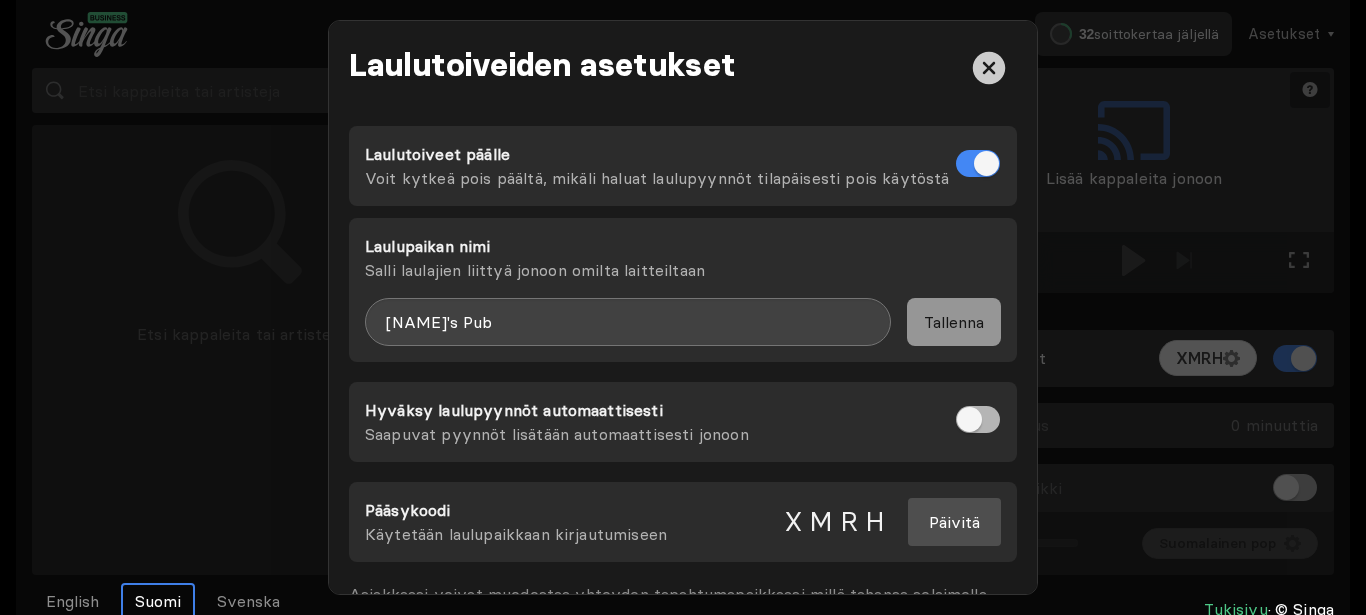 click at bounding box center [989, 68] 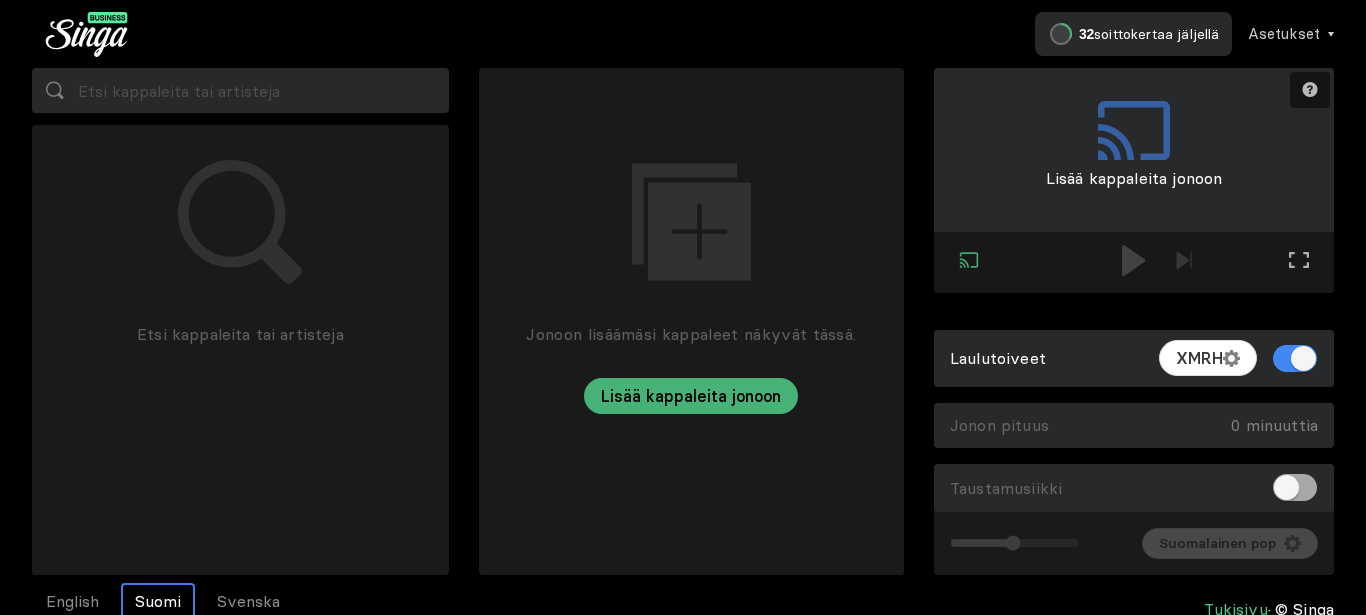 click at bounding box center (1295, 487) 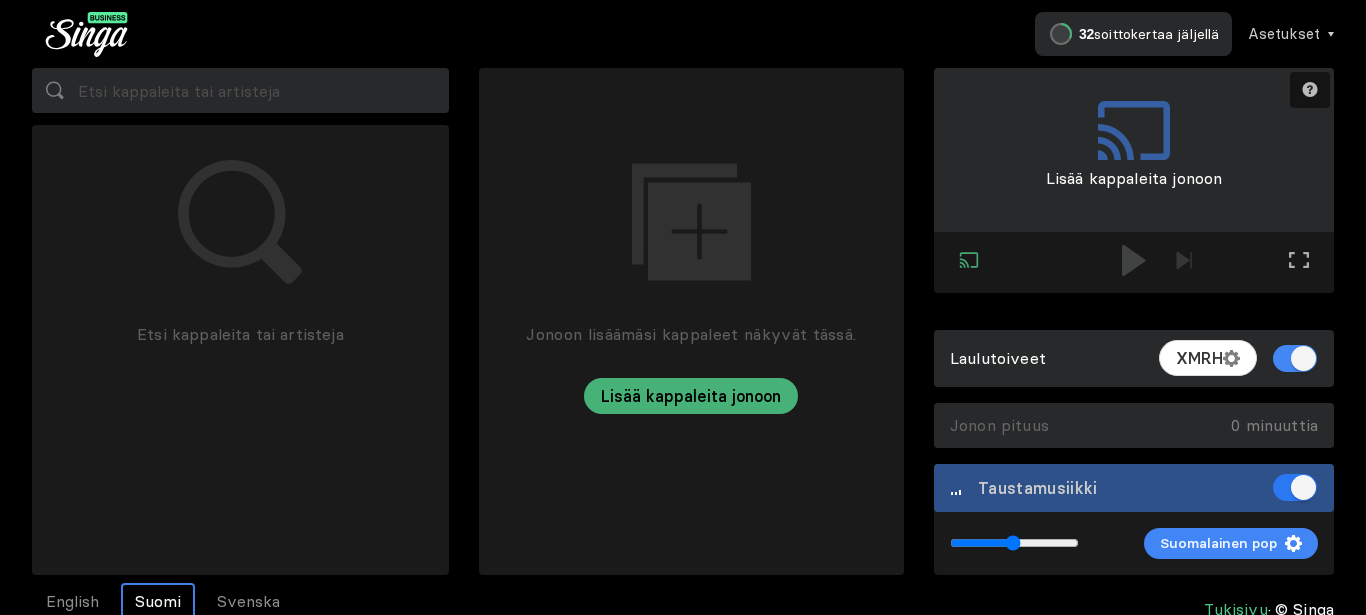 click at bounding box center (1295, 487) 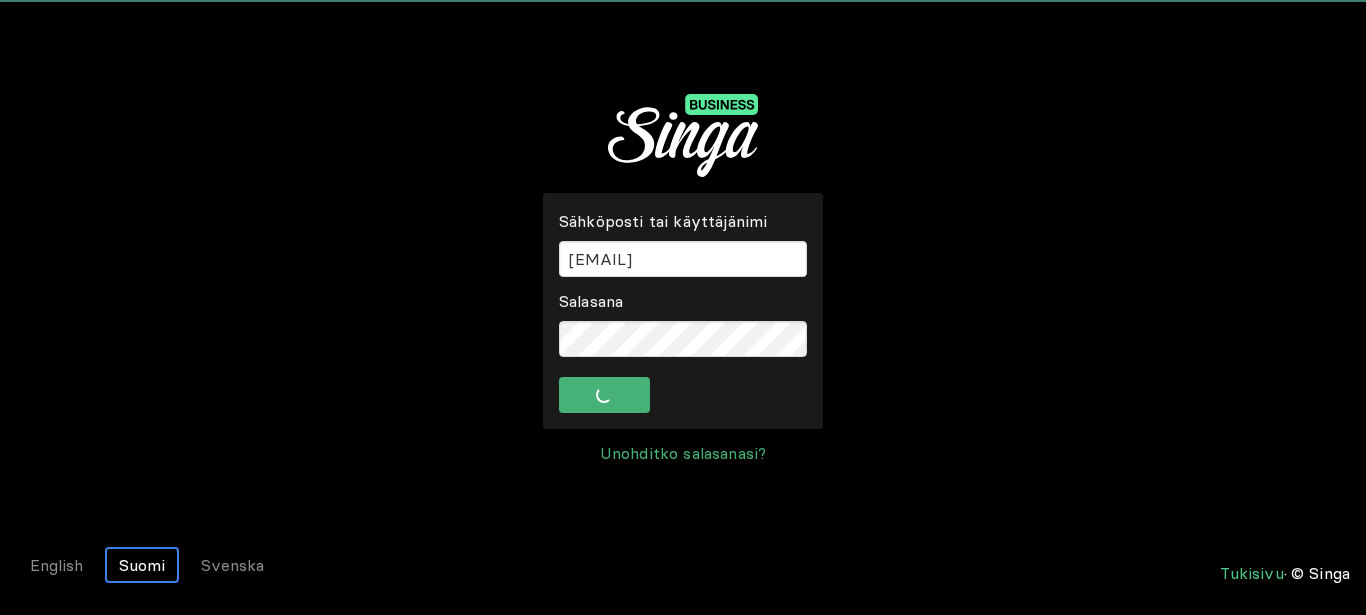 scroll, scrollTop: 0, scrollLeft: 0, axis: both 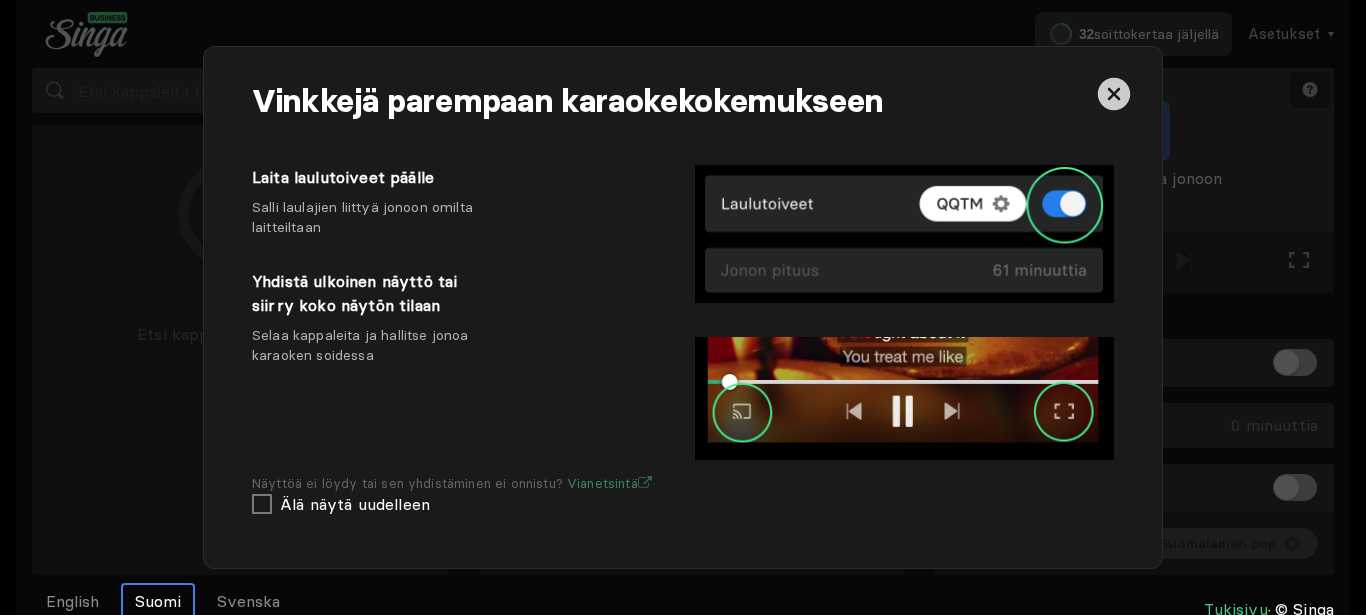 click at bounding box center (1114, 94) 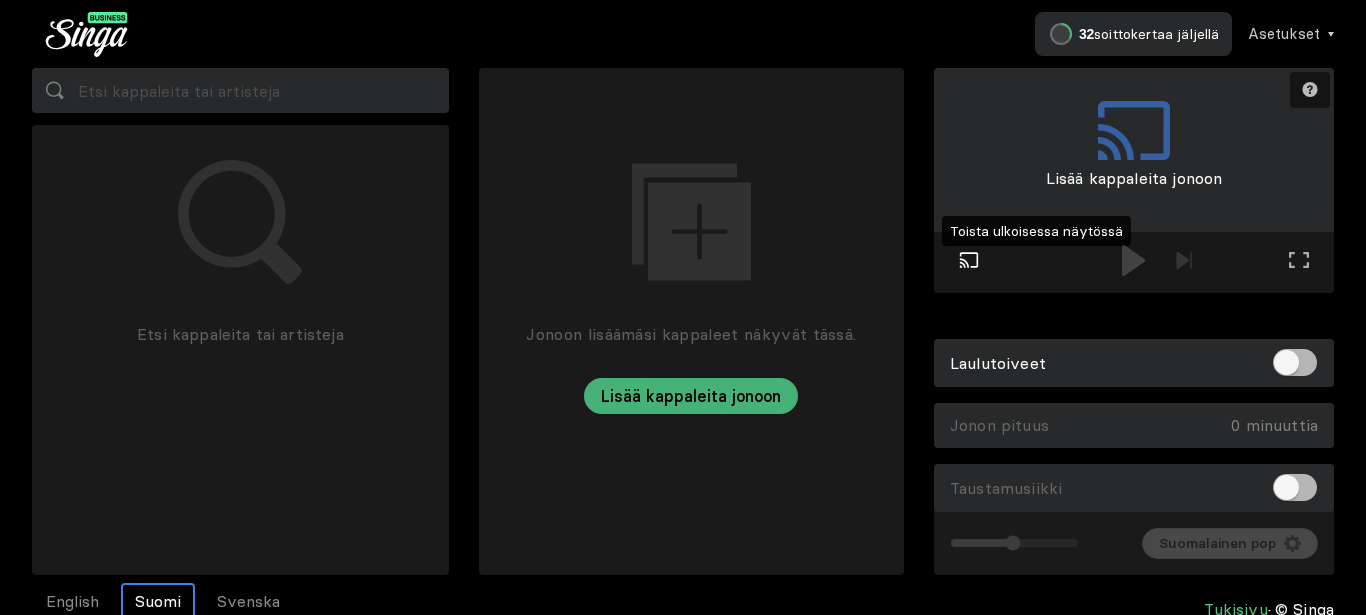 click on "Toista ulkoisessa näytössä" at bounding box center (969, 262) 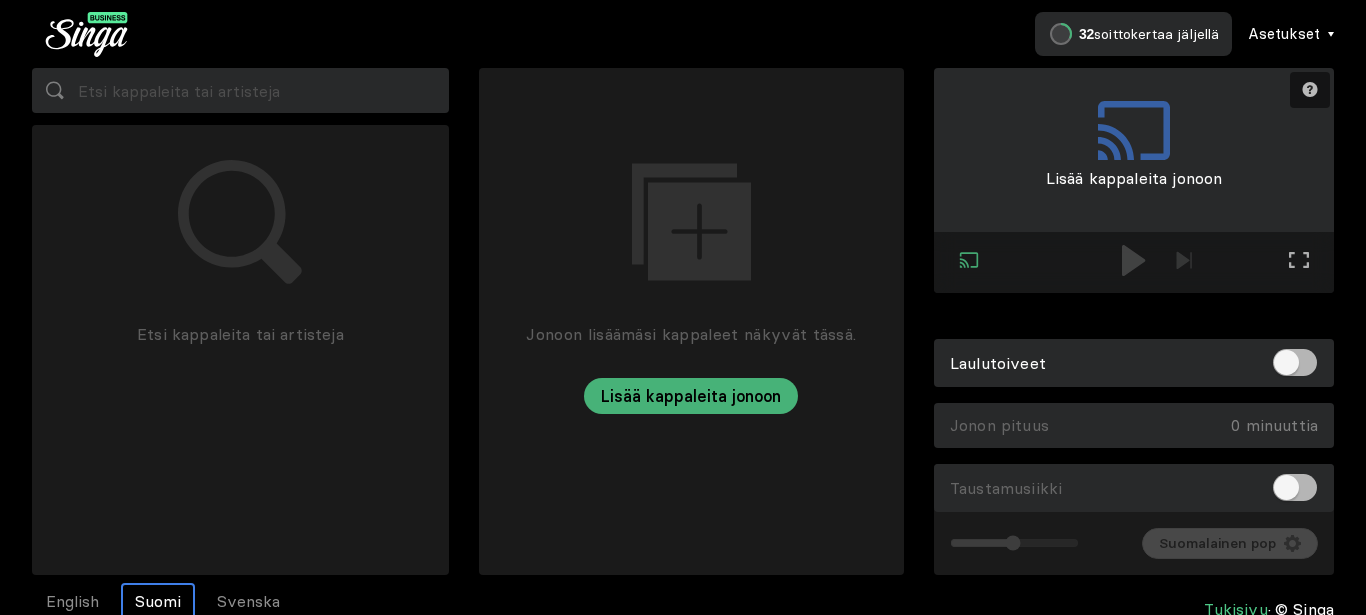 click on "Asetukset" at bounding box center [1284, 34] 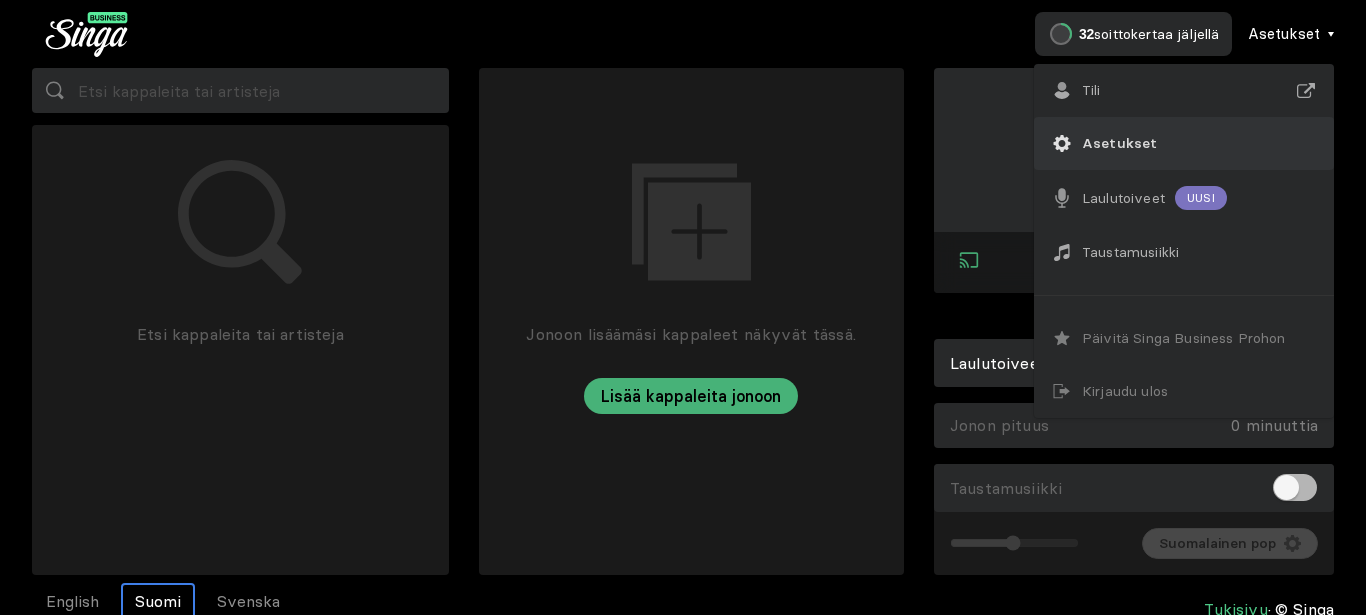 click on "Asetukset" at bounding box center [1091, 90] 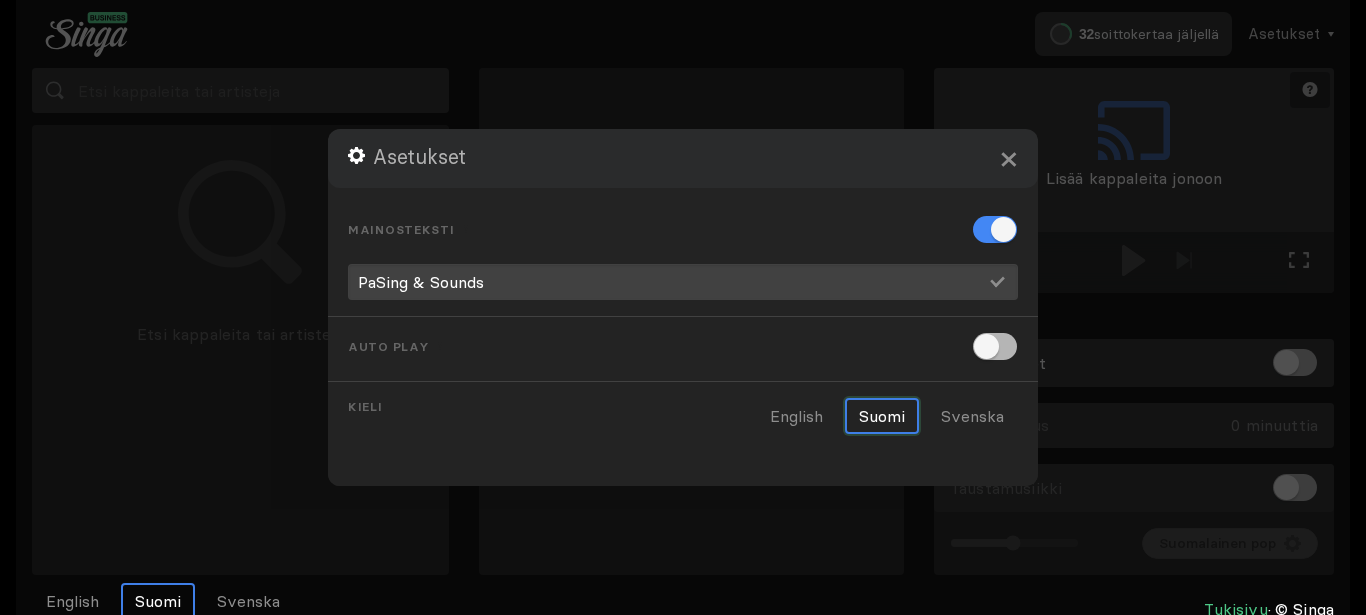 drag, startPoint x: 891, startPoint y: 417, endPoint x: 1040, endPoint y: 116, distance: 335.86008 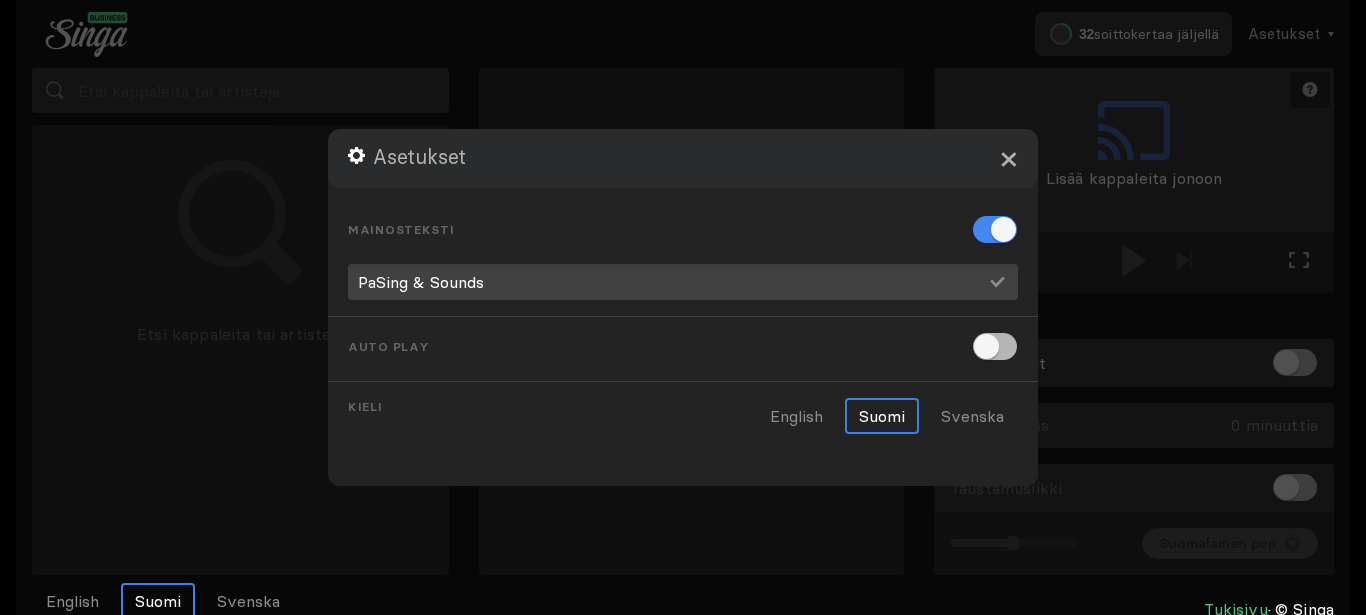 click on "×" at bounding box center (1008, 158) 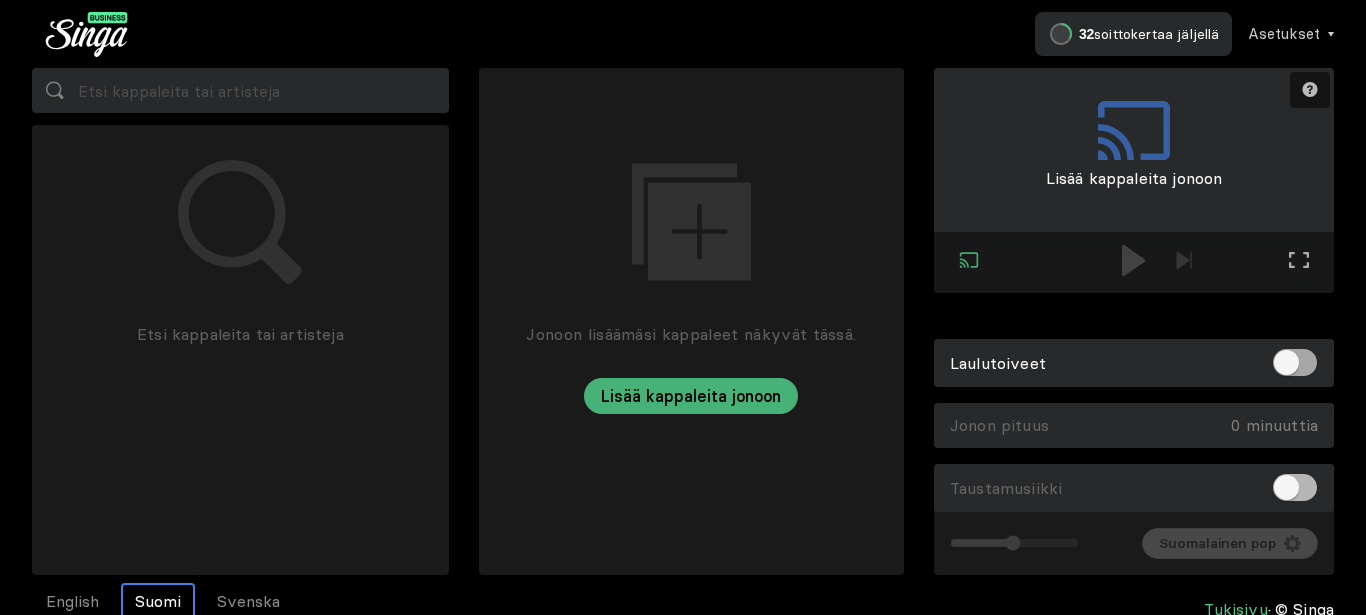 click at bounding box center [1295, 362] 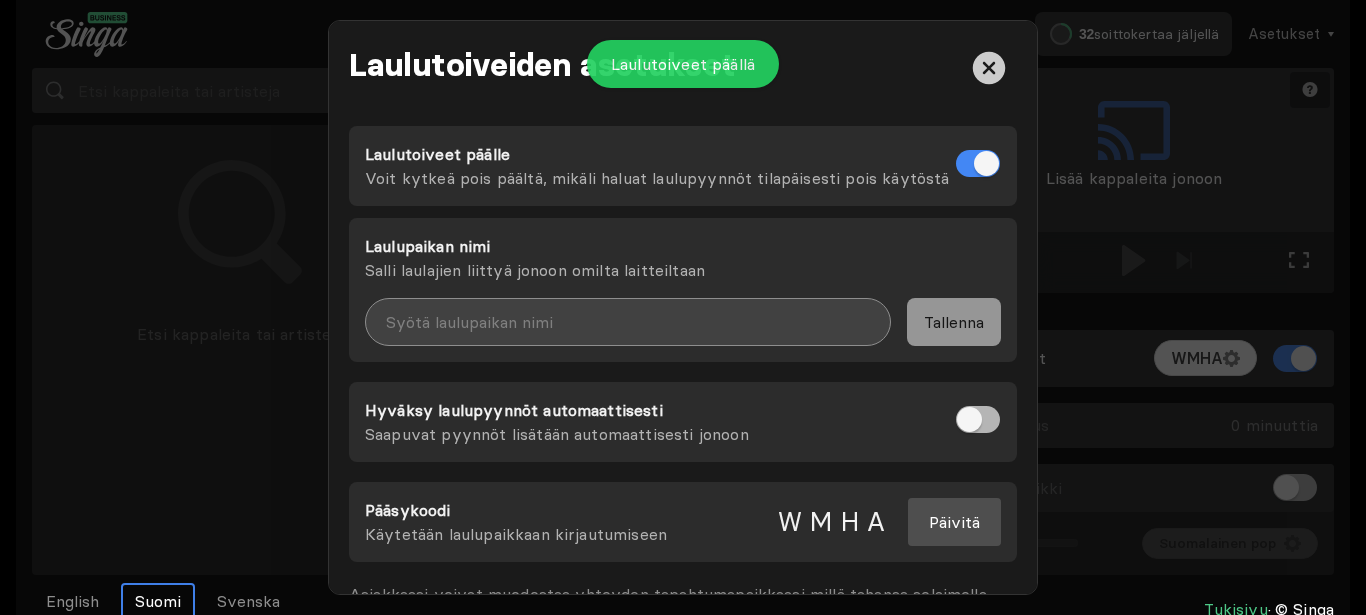 click at bounding box center (628, 322) 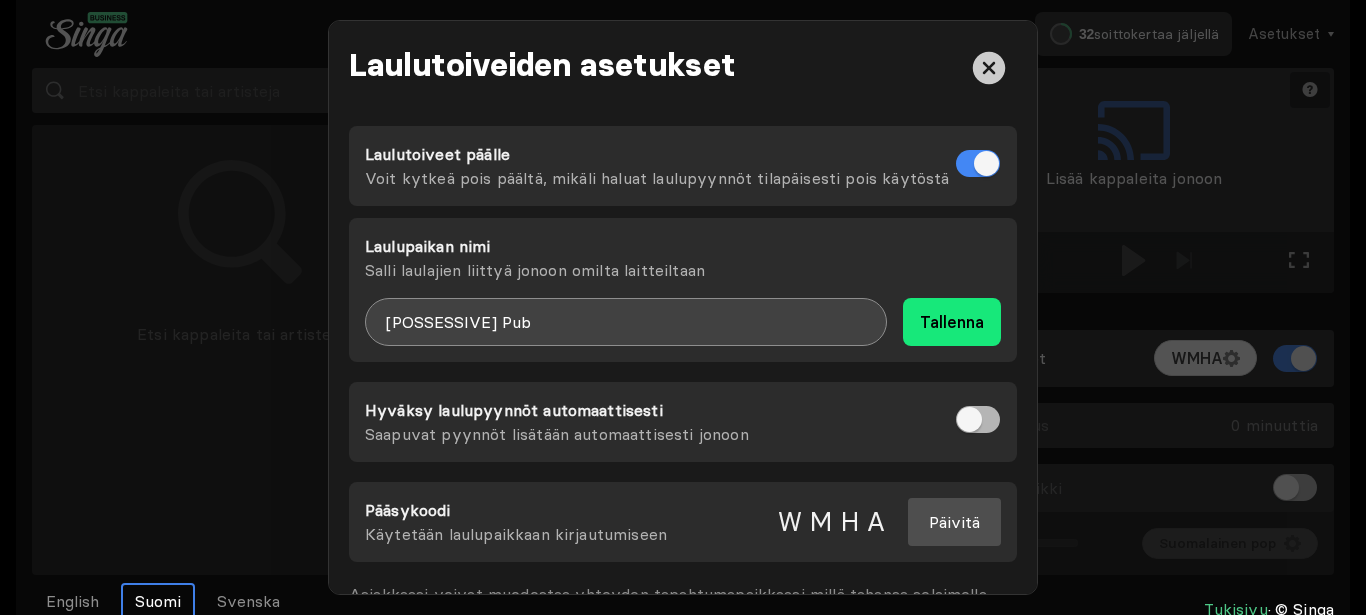 type on "[POSSESSIVE] Pub" 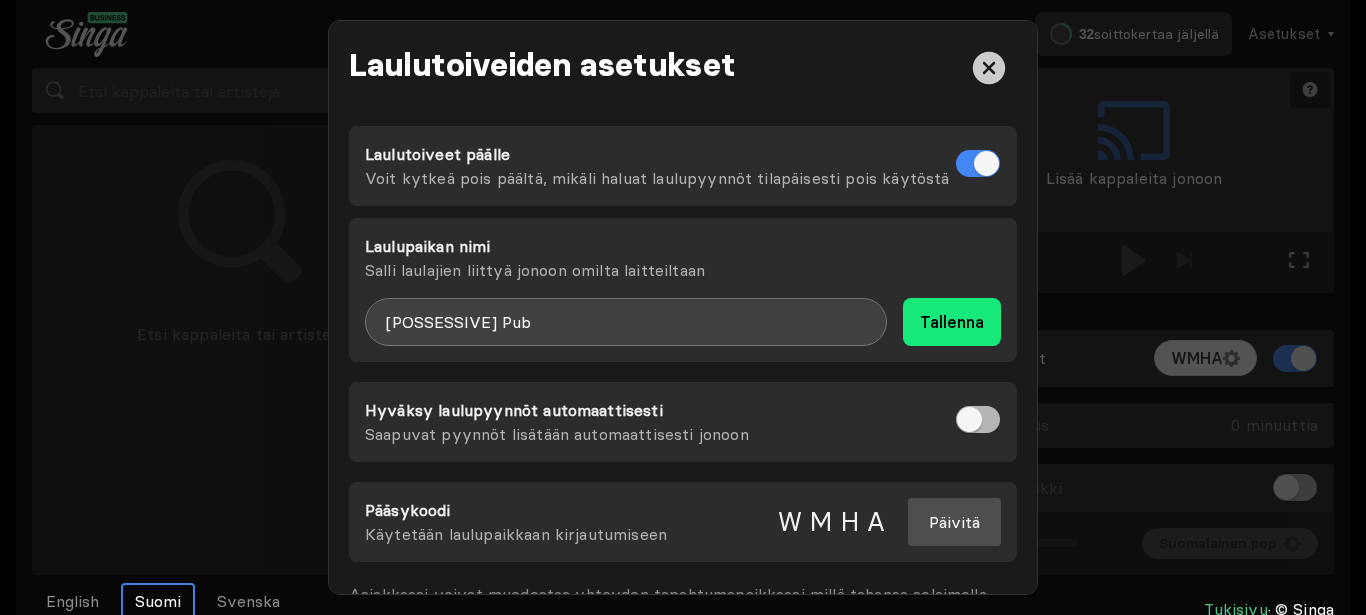 click on "Tallenna" at bounding box center [952, 322] 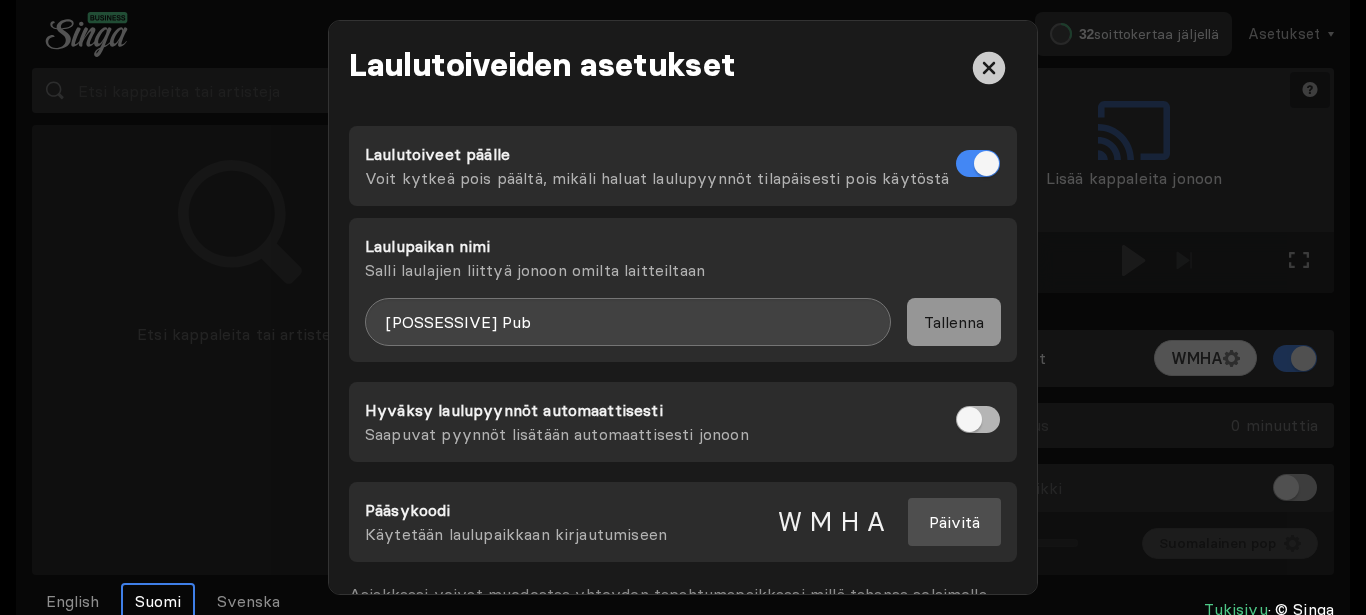 click at bounding box center [1134, 76] 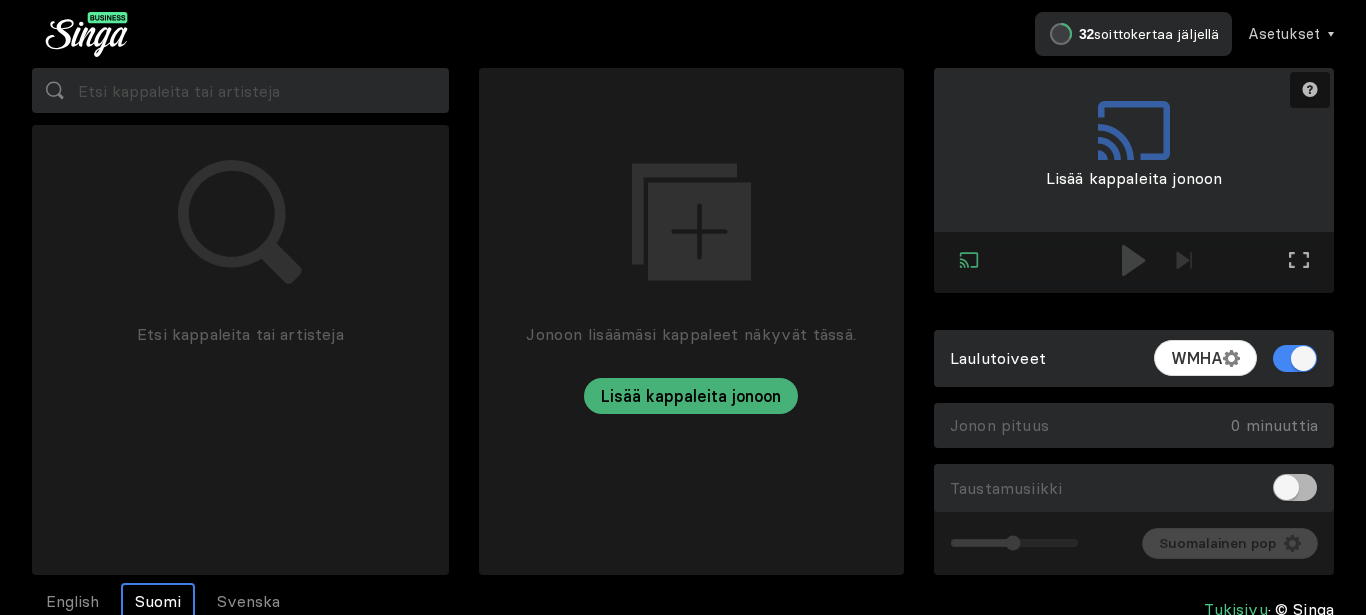 click on "Liisan Pub" at bounding box center [683, 321] 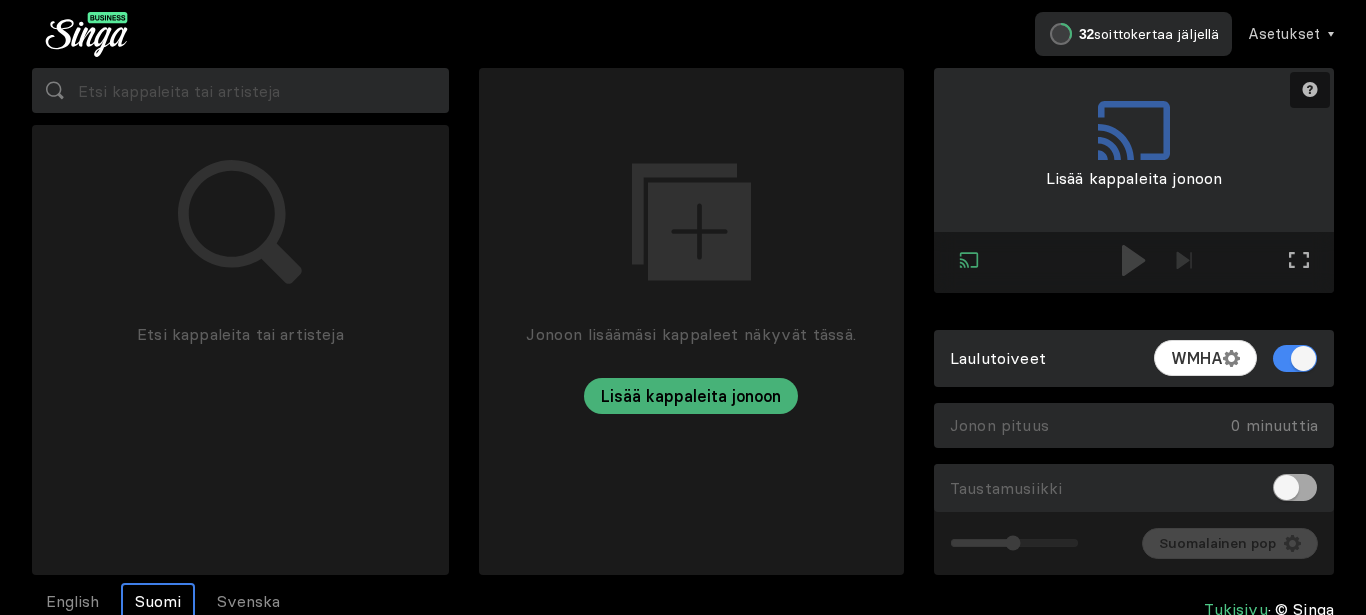 click at bounding box center (1295, 487) 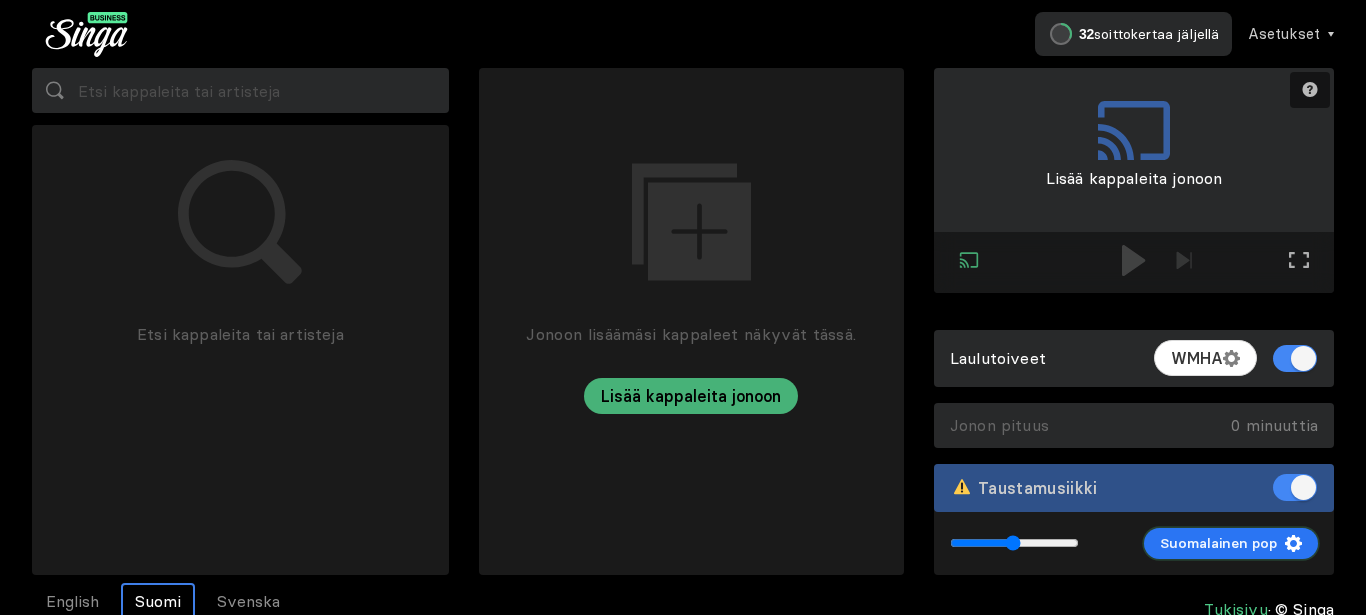 click on "Suomalainen pop" at bounding box center [1218, 543] 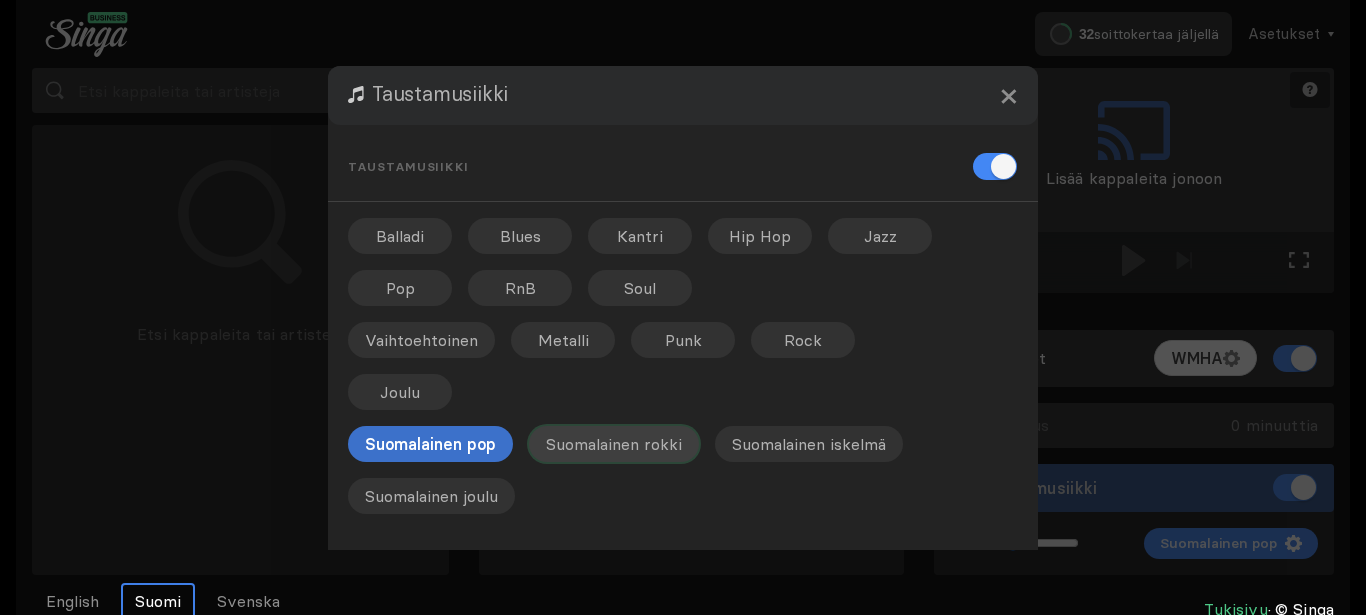 click on "Suomalainen rokki" at bounding box center [520, 236] 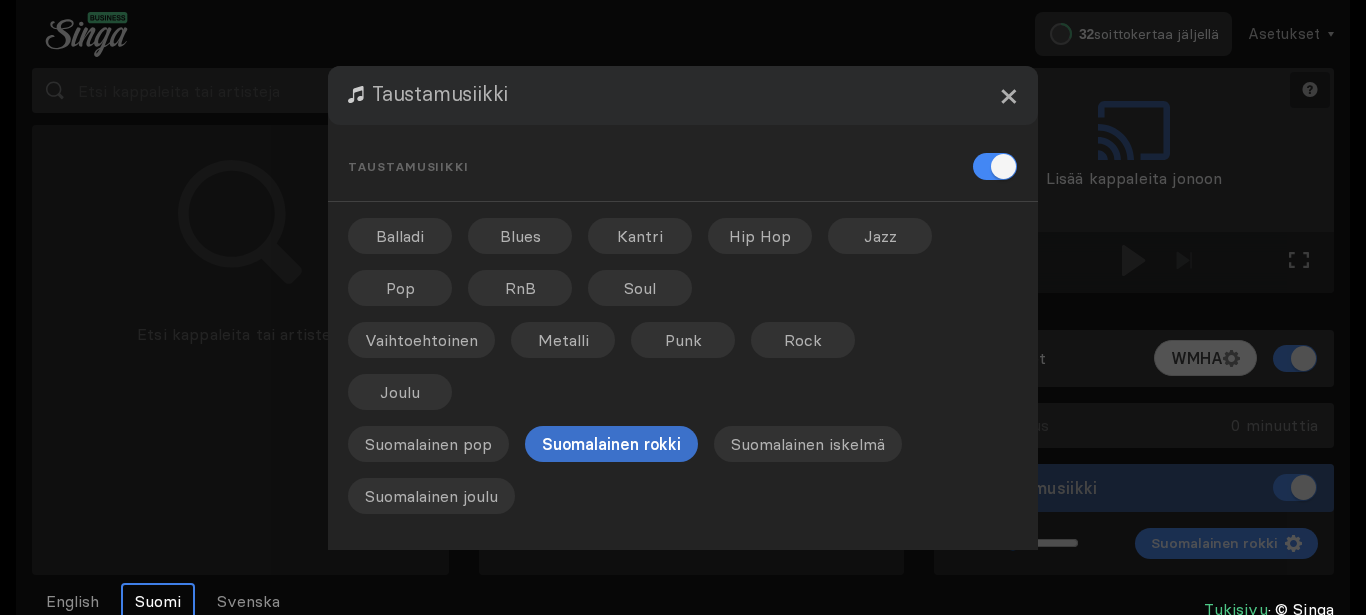 click on "×" at bounding box center (1008, 95) 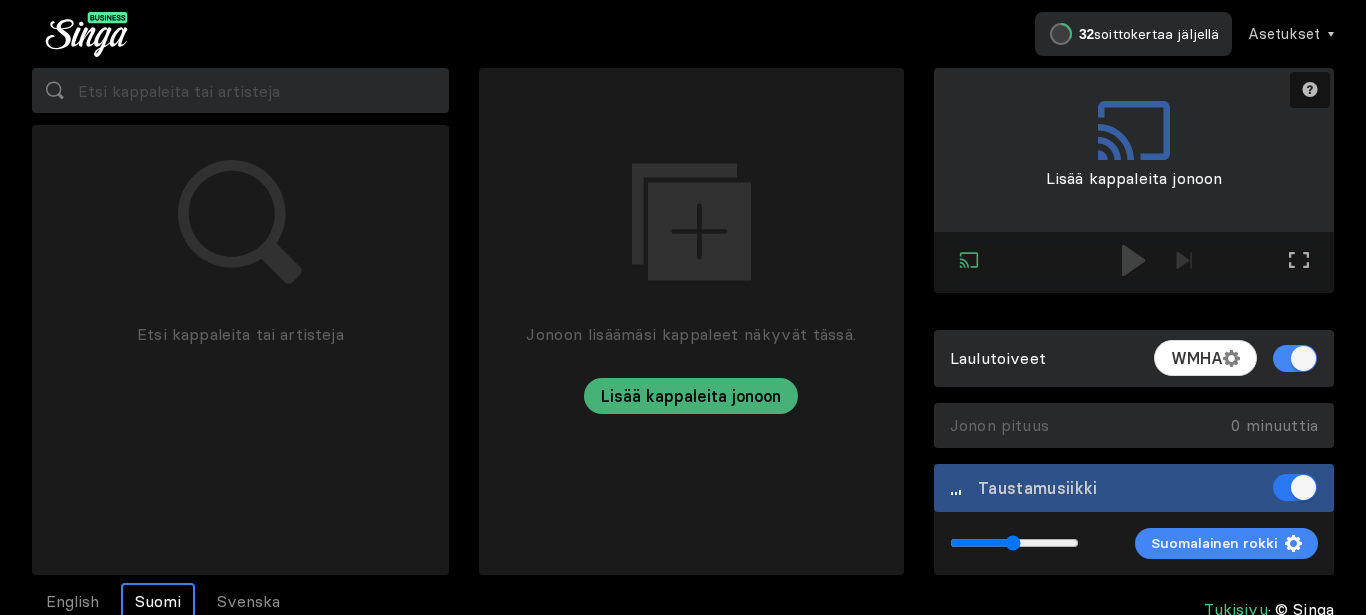 click at bounding box center [1295, 487] 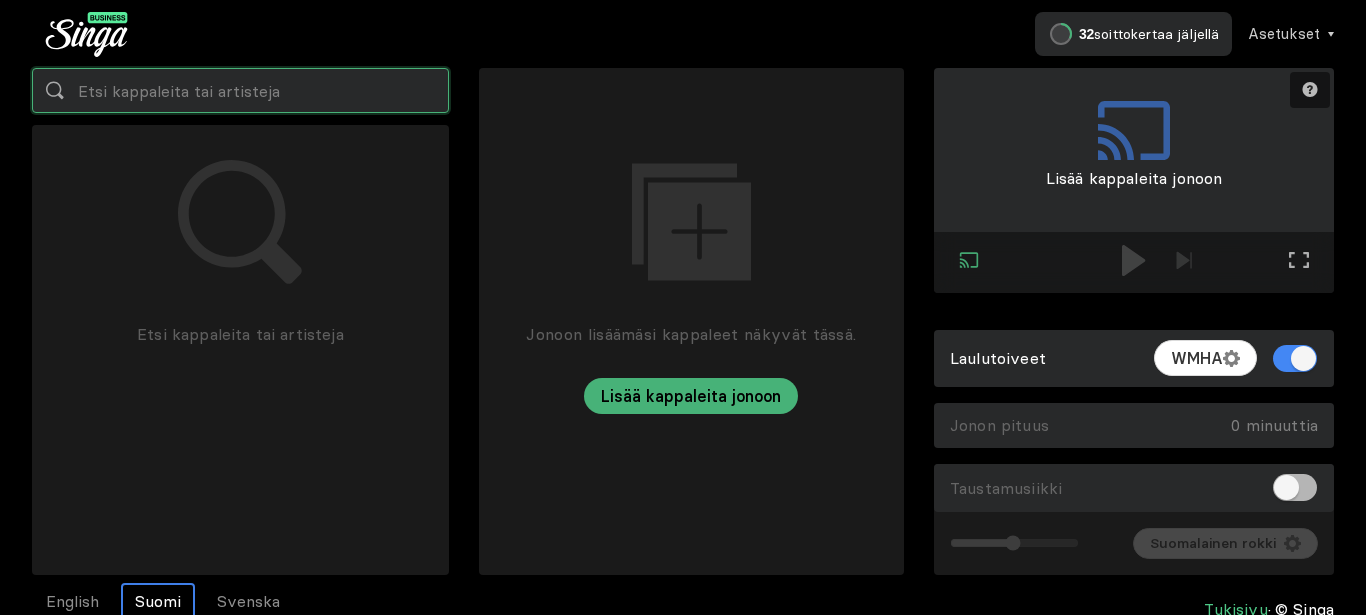 click at bounding box center (240, 90) 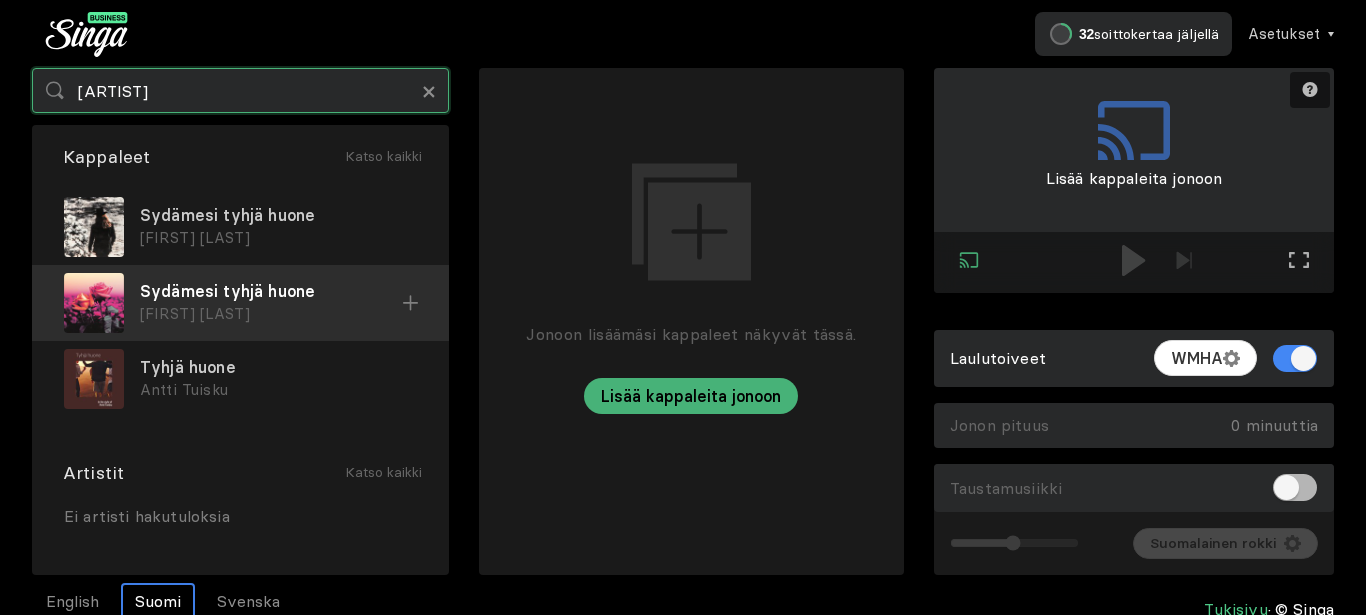 type on "[ARTIST]" 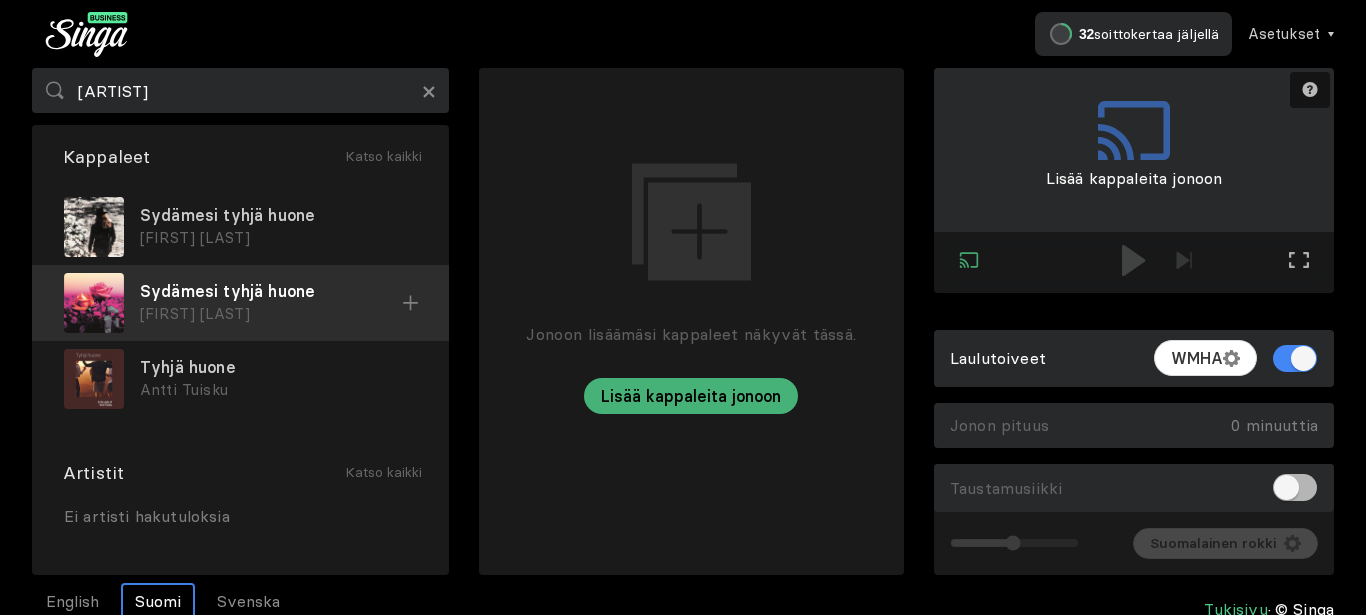 click on "Sydämesi tyhjä huone" at bounding box center [278, 215] 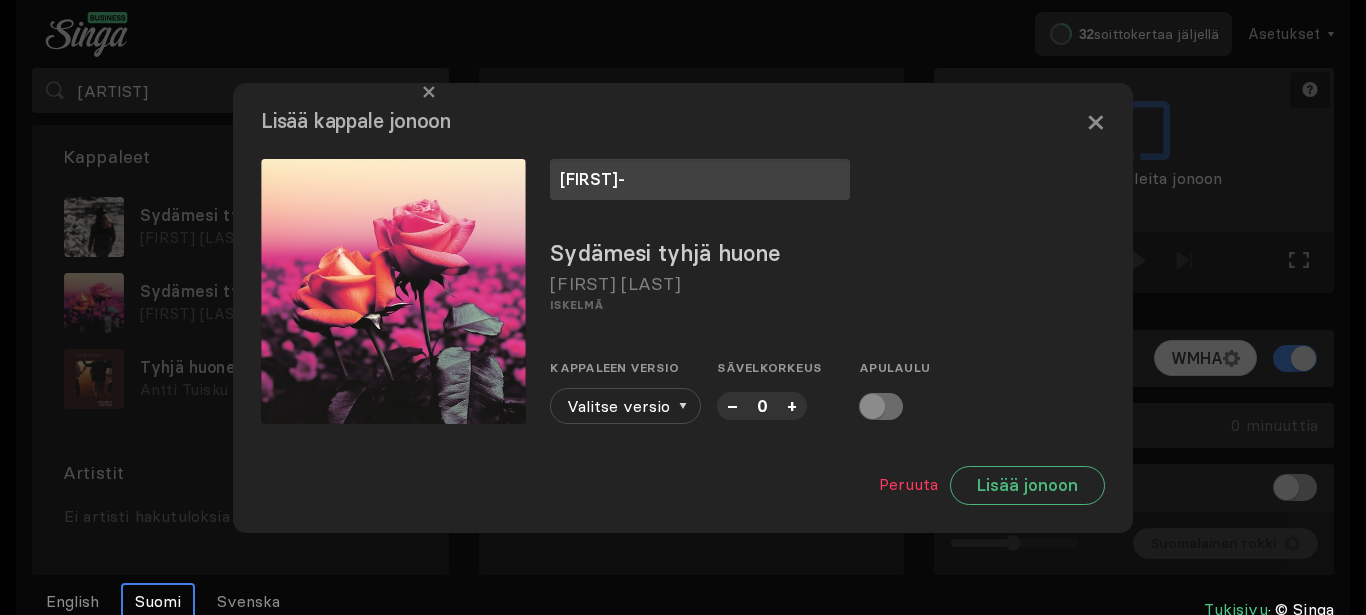 type on "[FIRST]-" 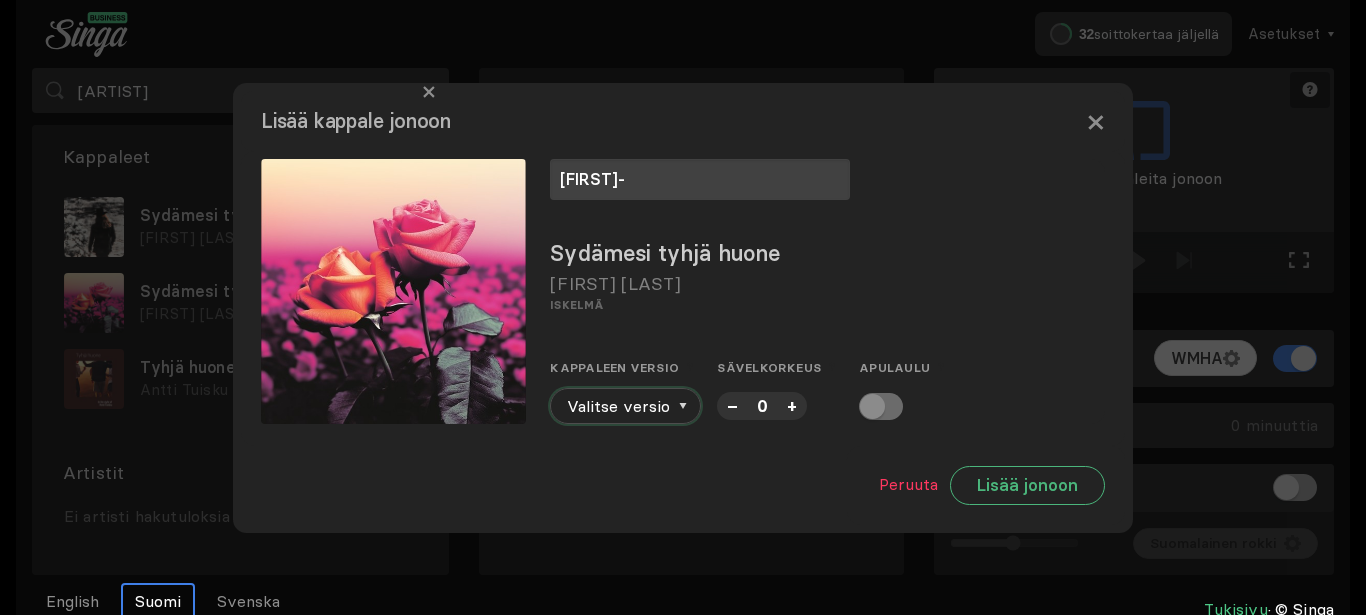 click on "Valitse versio" at bounding box center [625, 406] 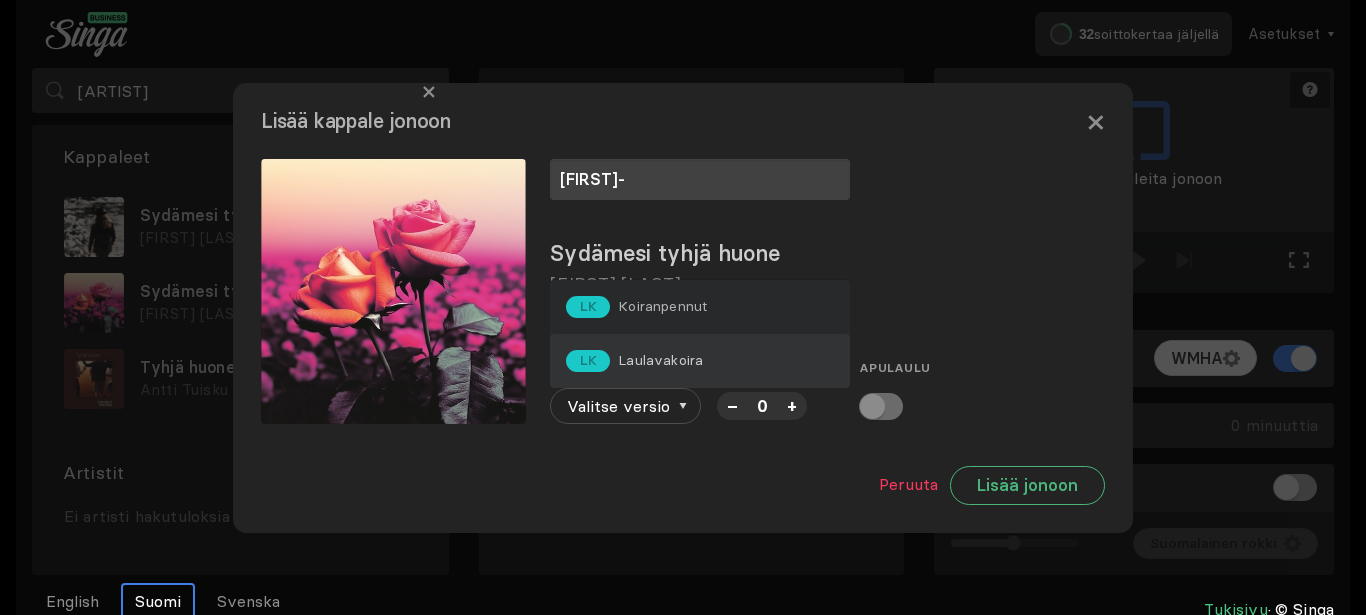 click on "Laulavakoira" at bounding box center [662, 306] 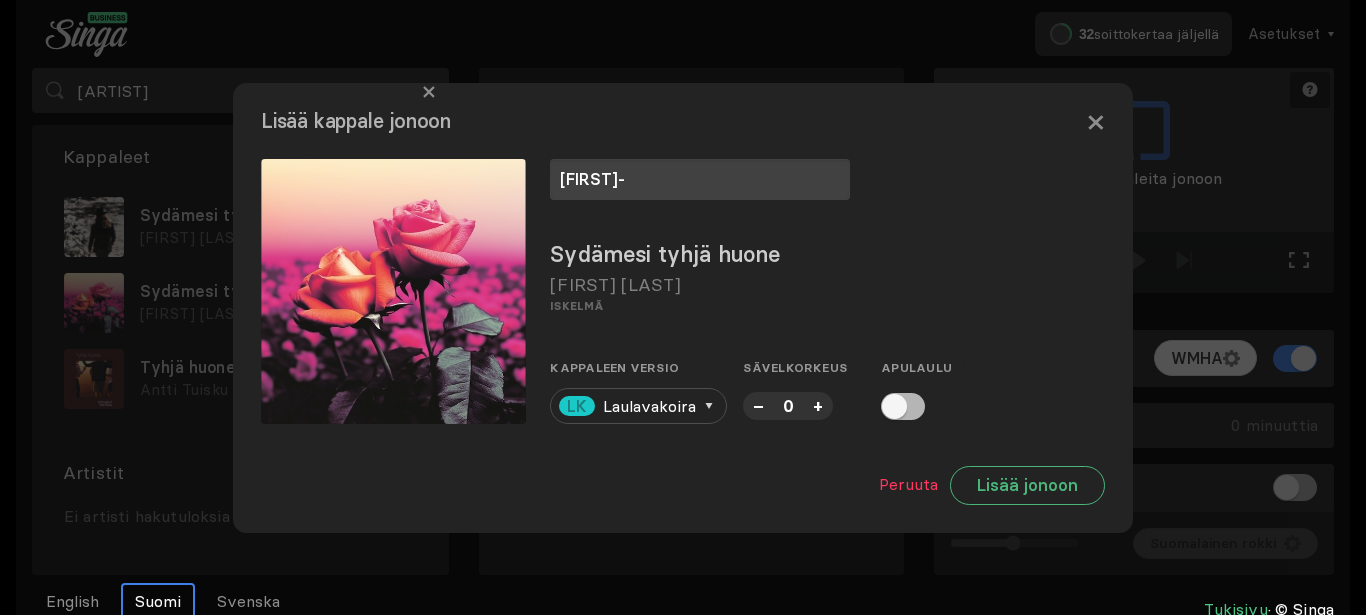 click on "Peruuta  Lisää jonoon" at bounding box center [986, 485] 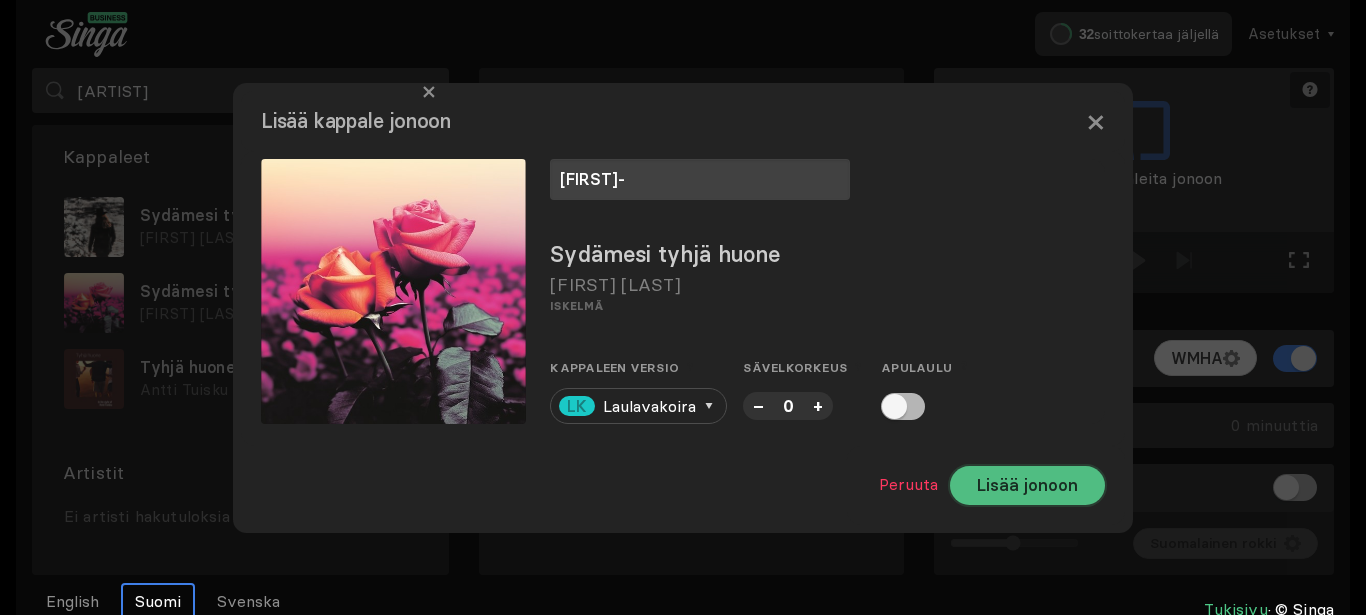click on "Lisää jonoon" at bounding box center (1027, 485) 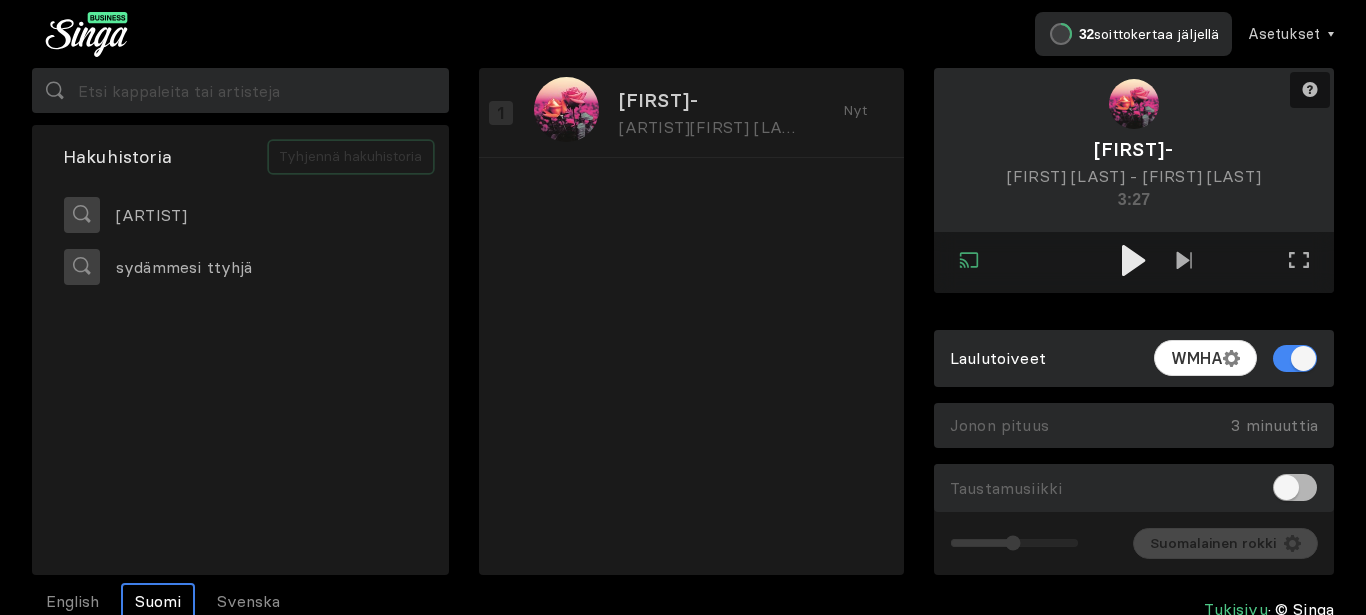 click on "Tyhjennä hakuhistoria" at bounding box center [351, 157] 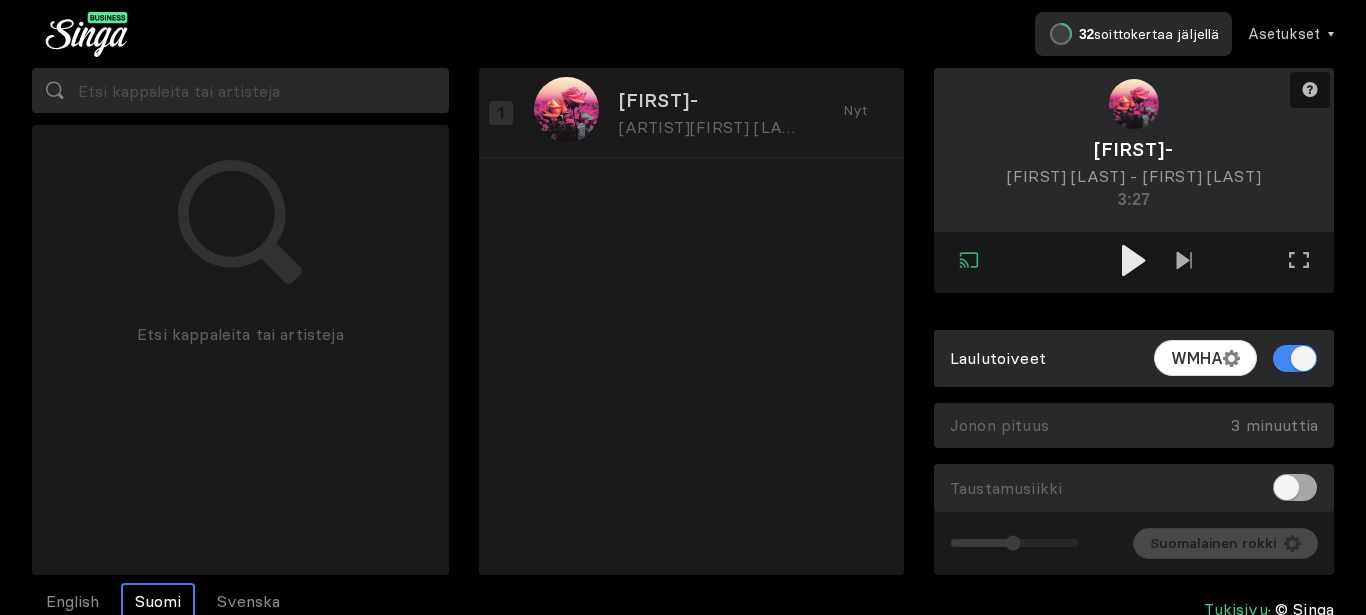 click at bounding box center [1295, 487] 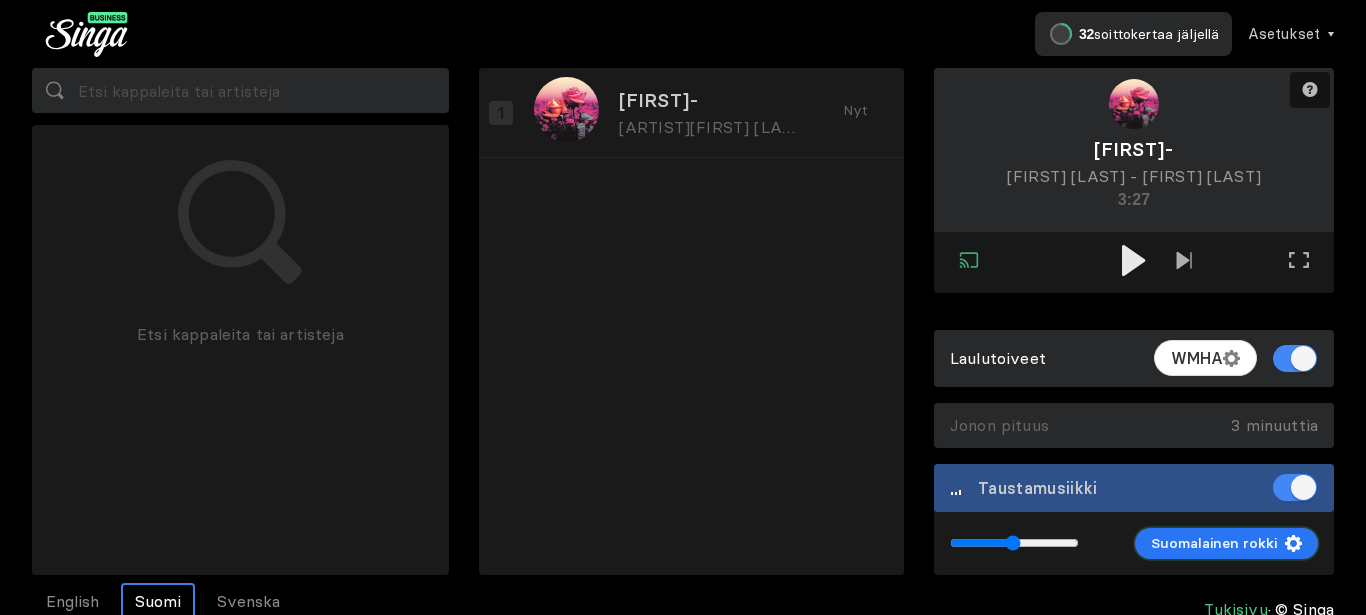 click on "Suomalainen rokki" at bounding box center (1226, 544) 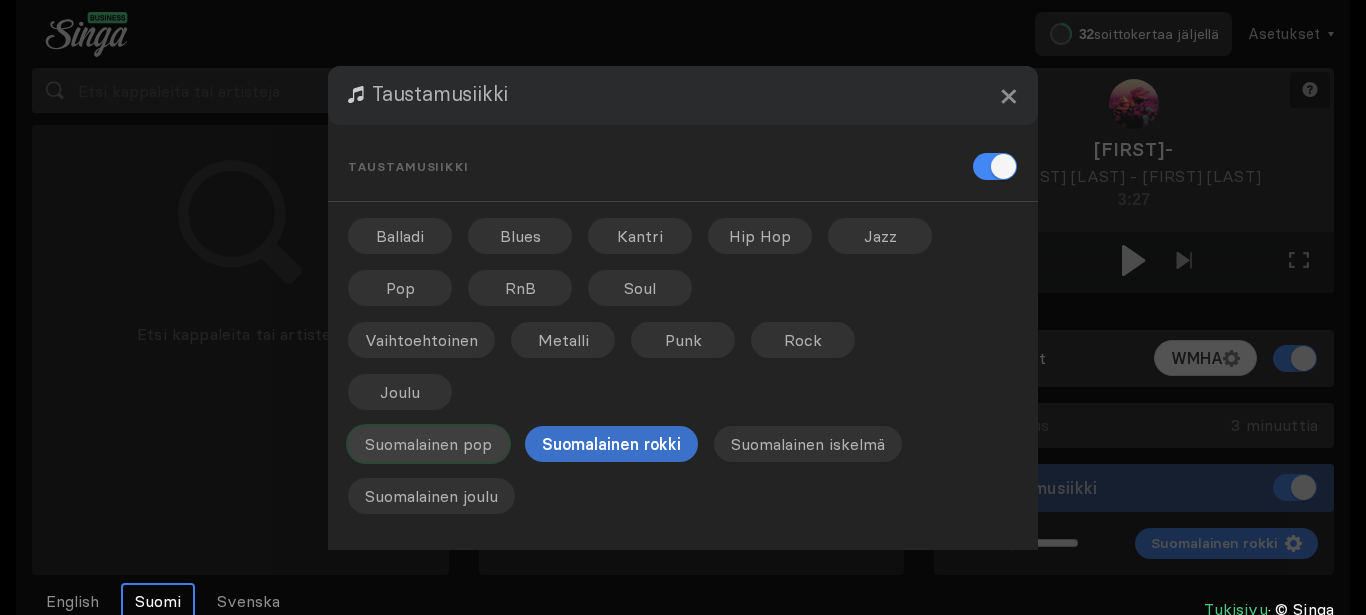 click on "Suomalainen pop" at bounding box center (400, 236) 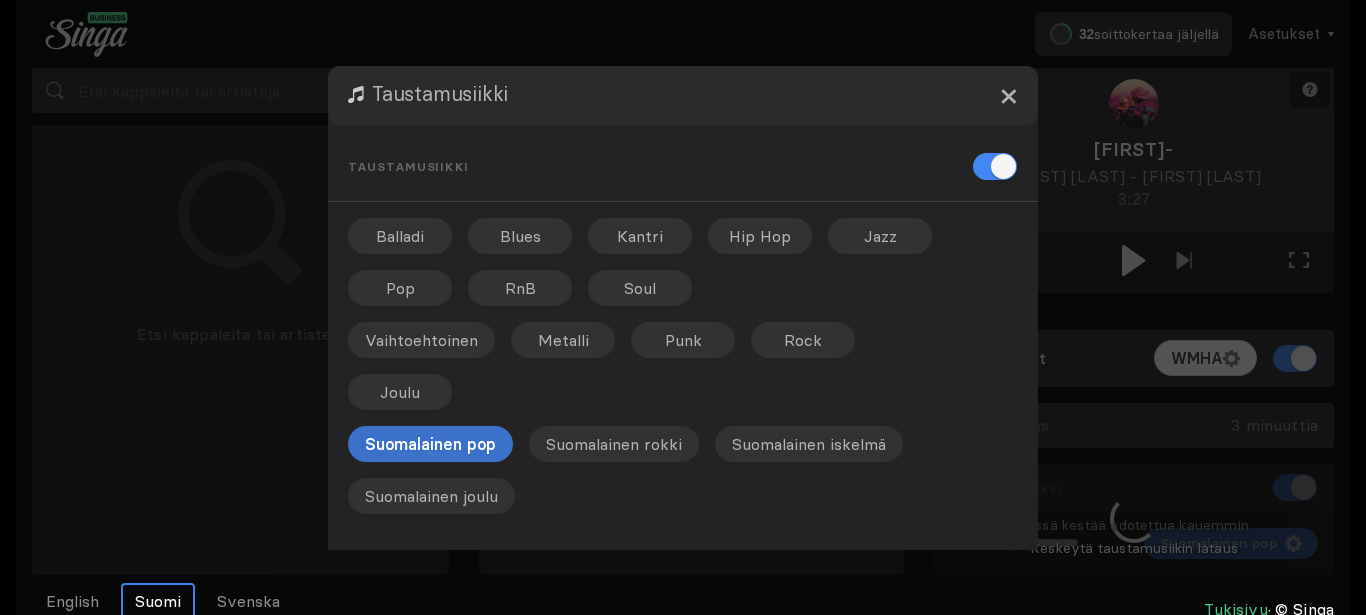 click on "×" at bounding box center [1008, 95] 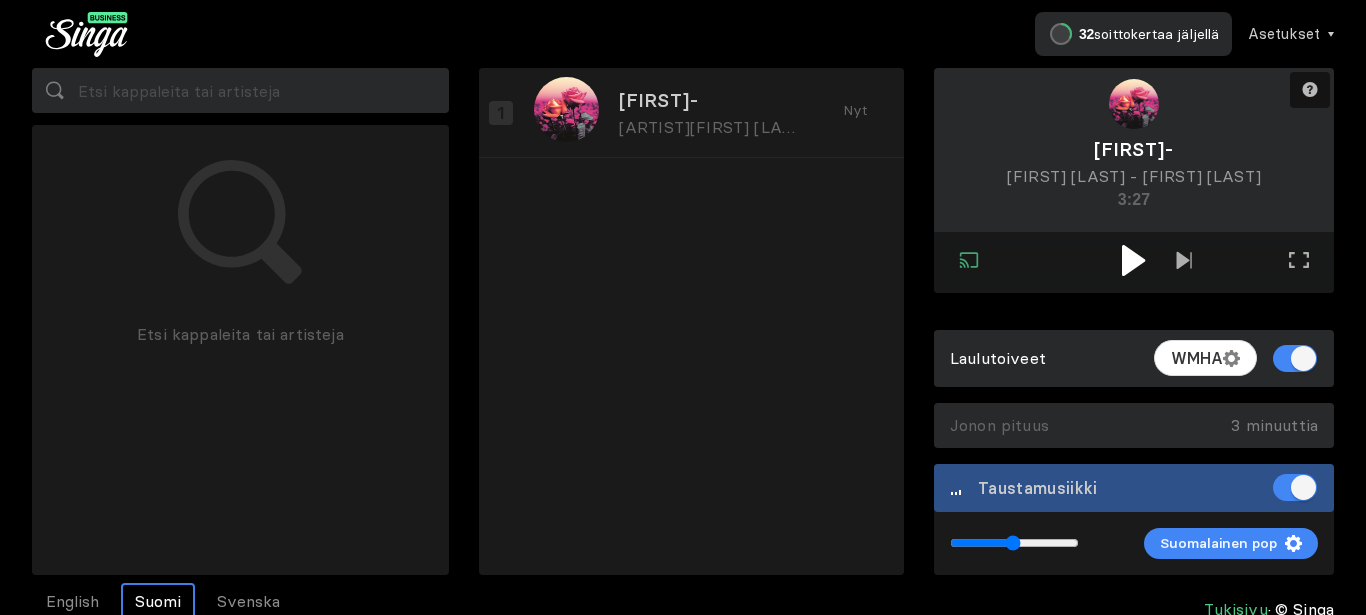 click at bounding box center [1133, 260] 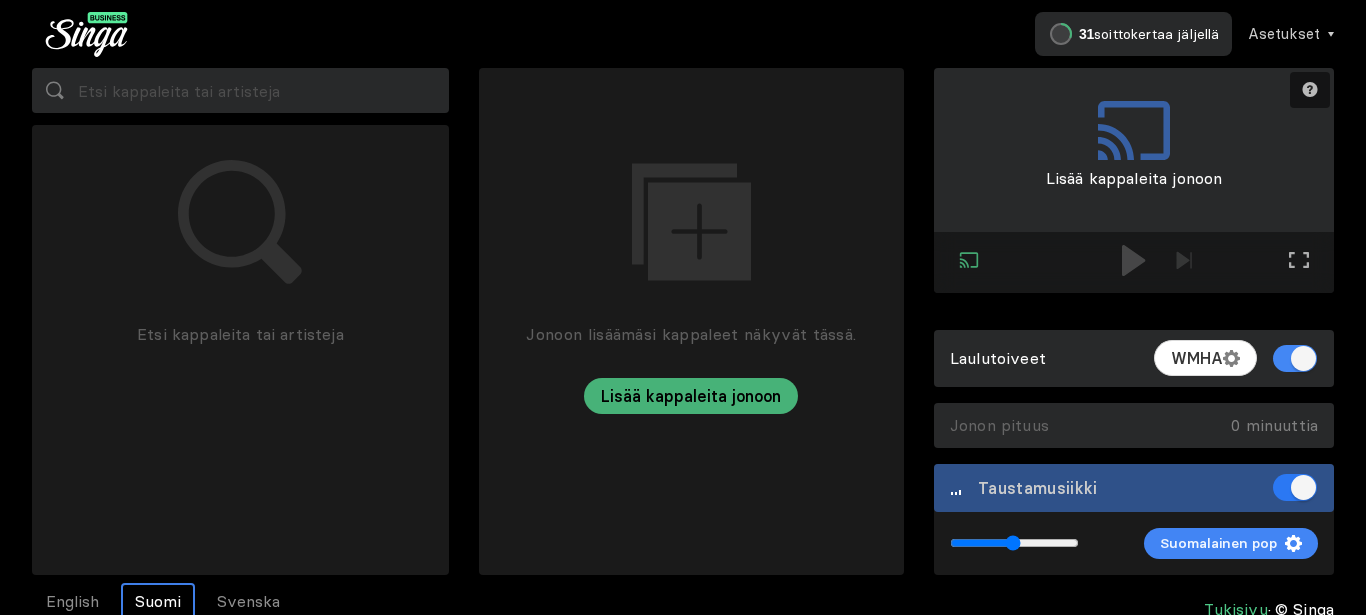 click at bounding box center [1295, 487] 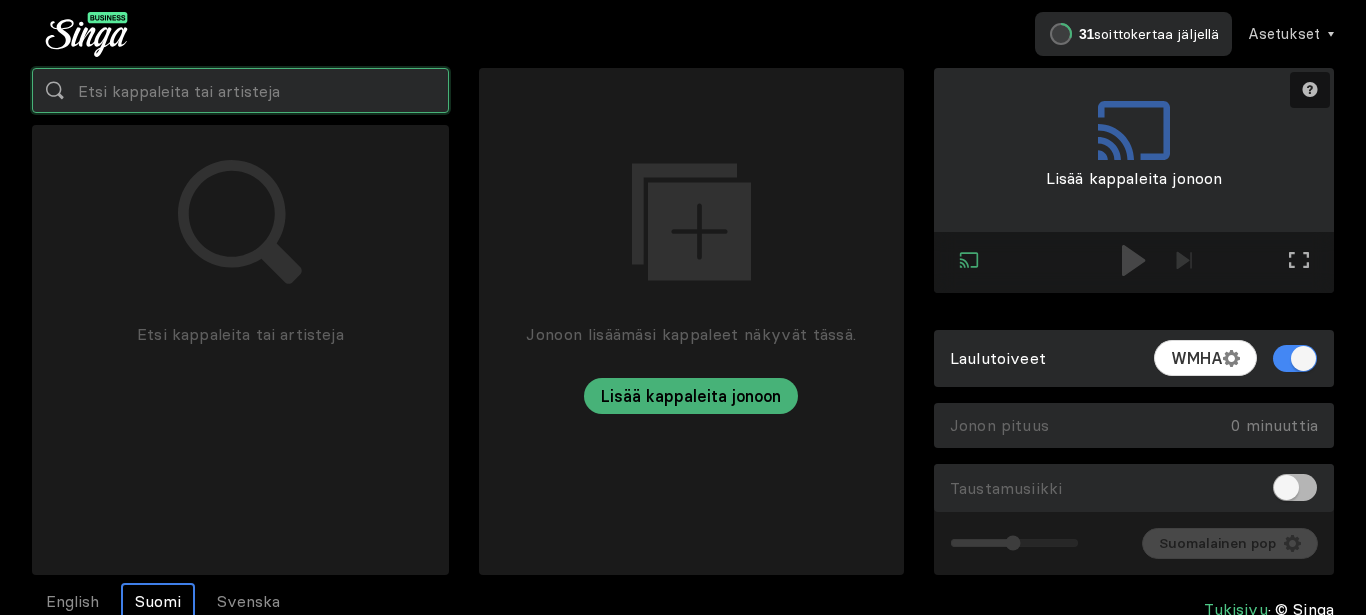 click at bounding box center [240, 90] 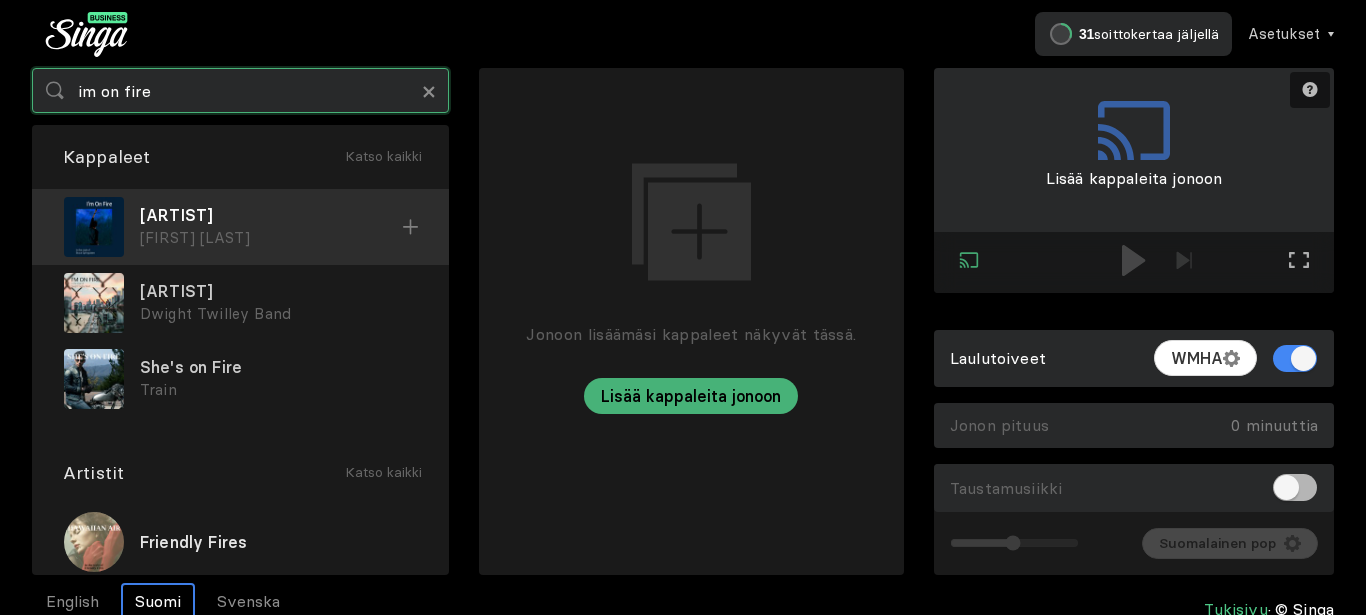 type on "im on fire" 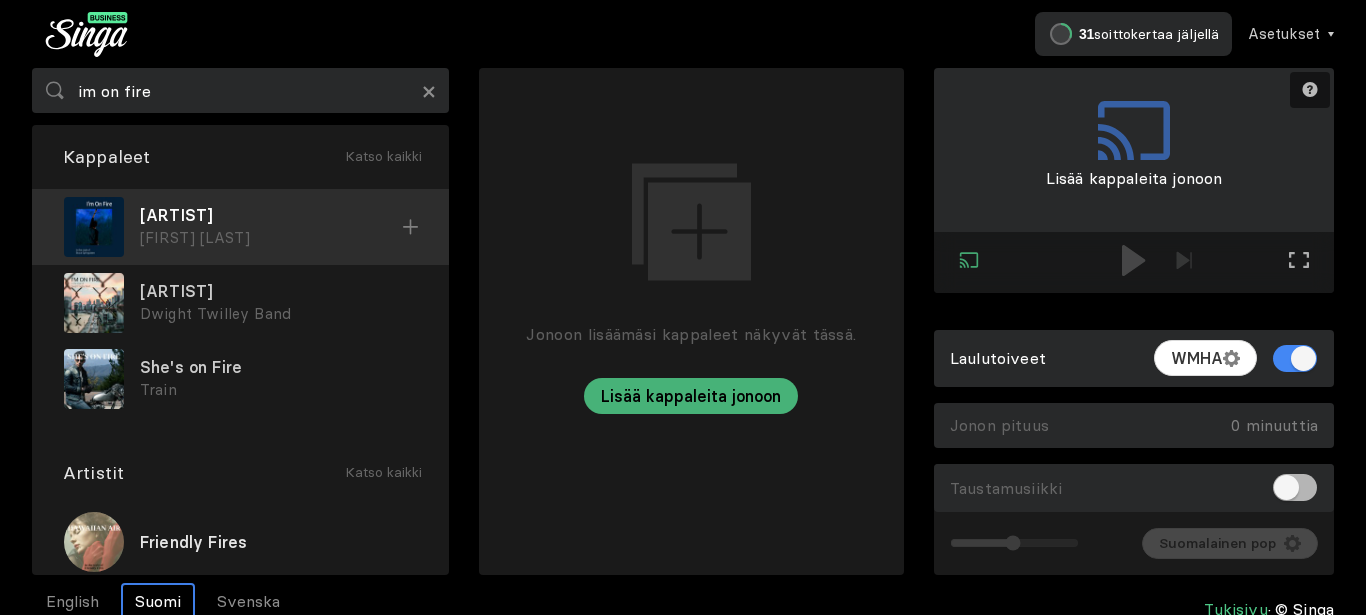 click on "[ARTIST]" at bounding box center (271, 215) 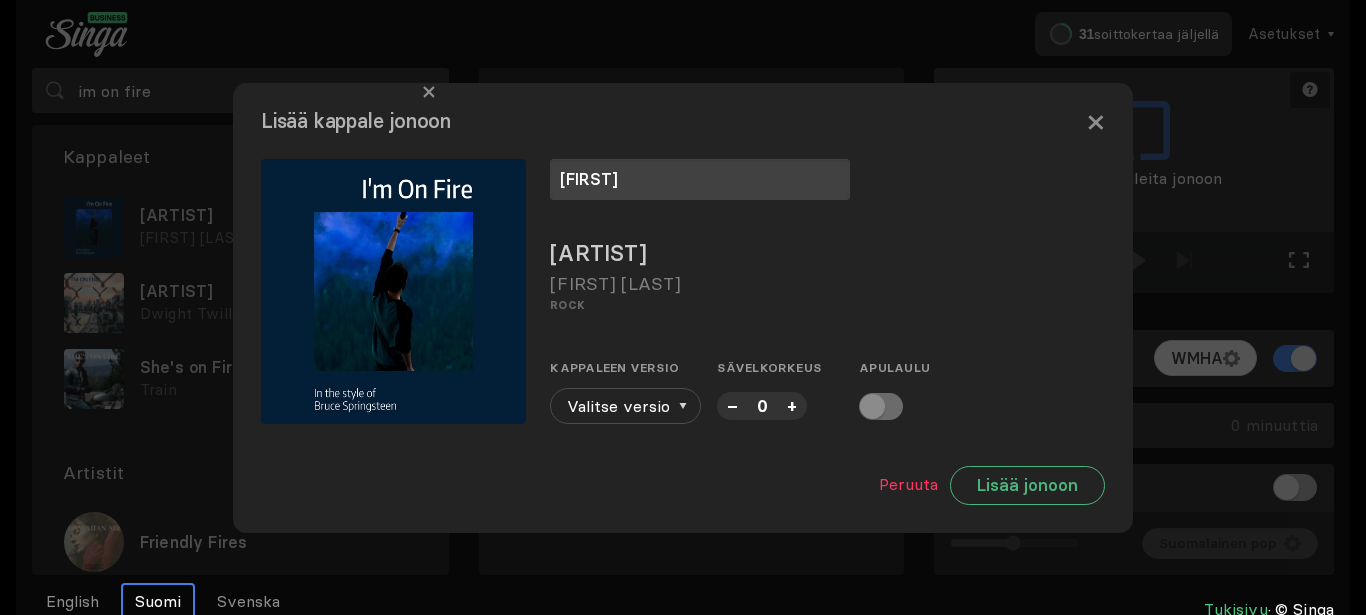 type on "[FIRST]" 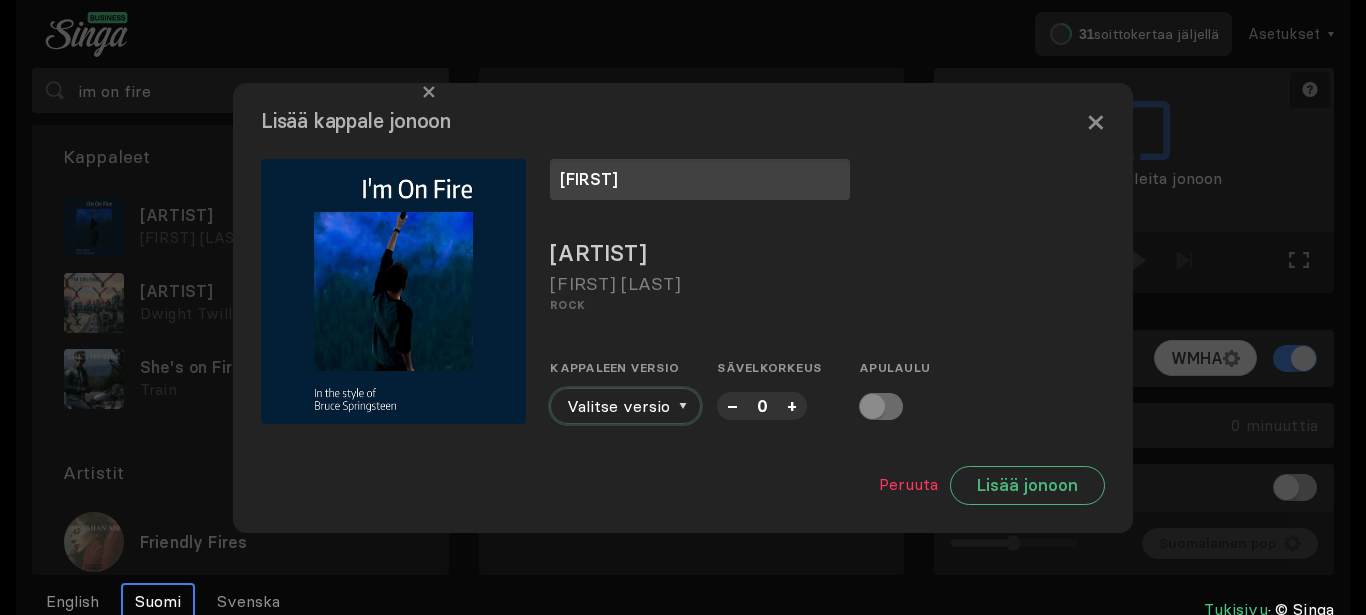click on "Valitse versio" at bounding box center [625, 406] 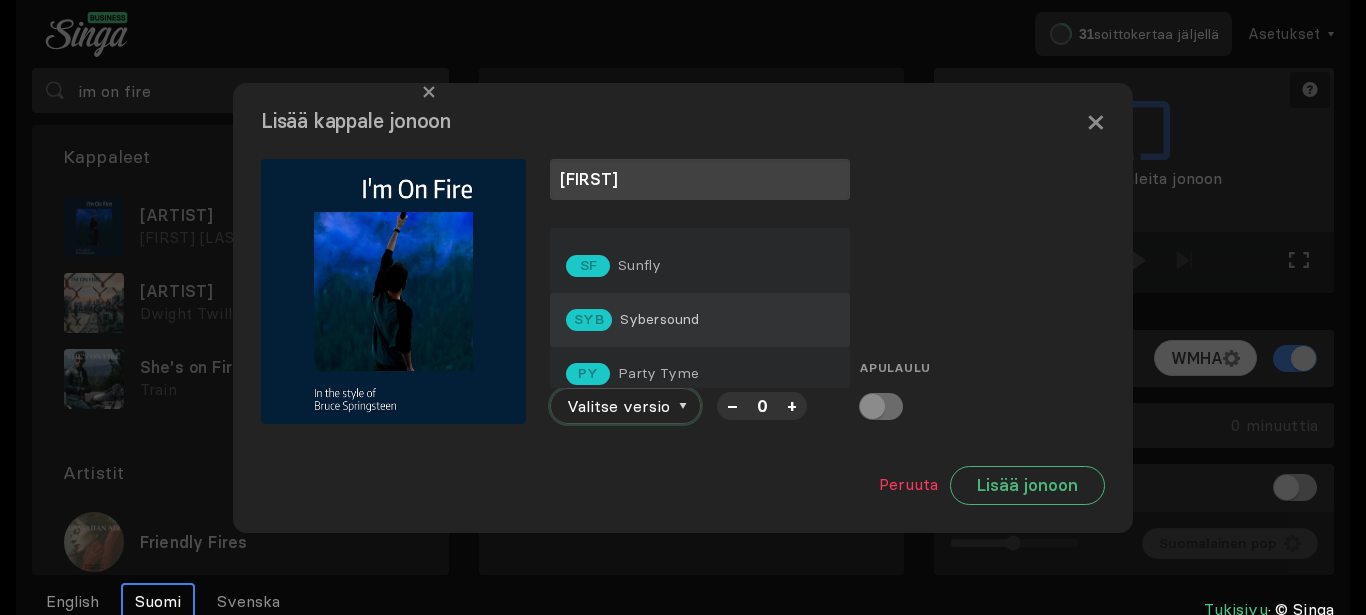 scroll, scrollTop: 60, scrollLeft: 0, axis: vertical 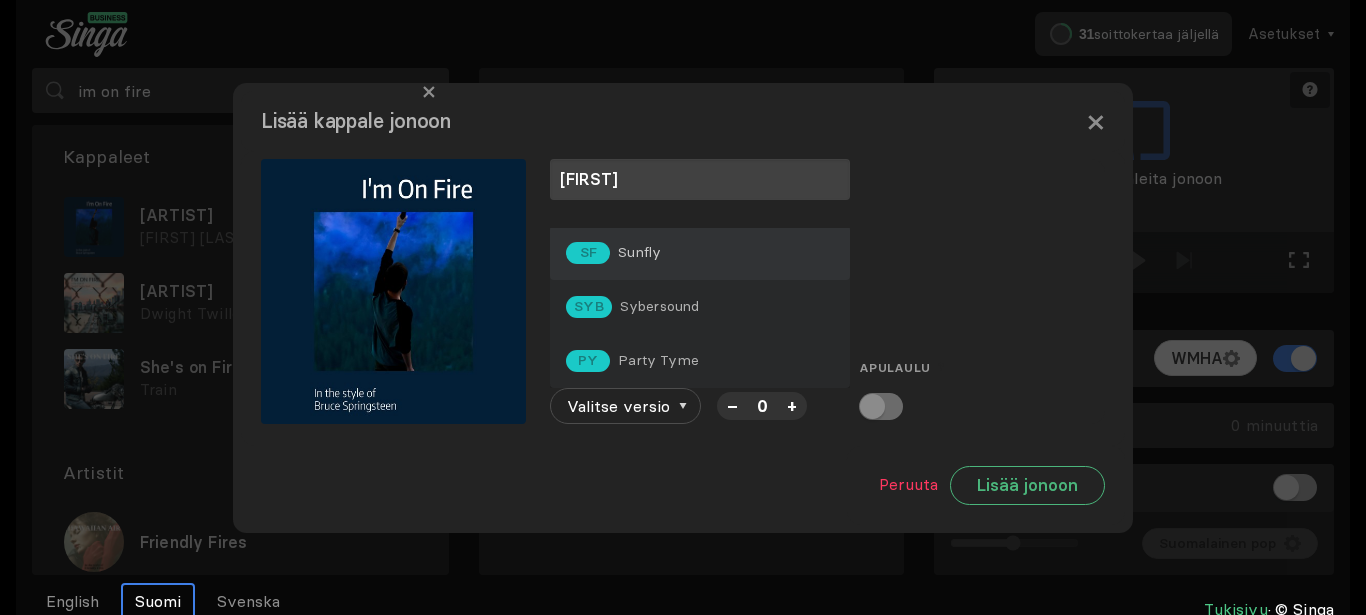 click on "SF Sunfly" at bounding box center (700, 199) 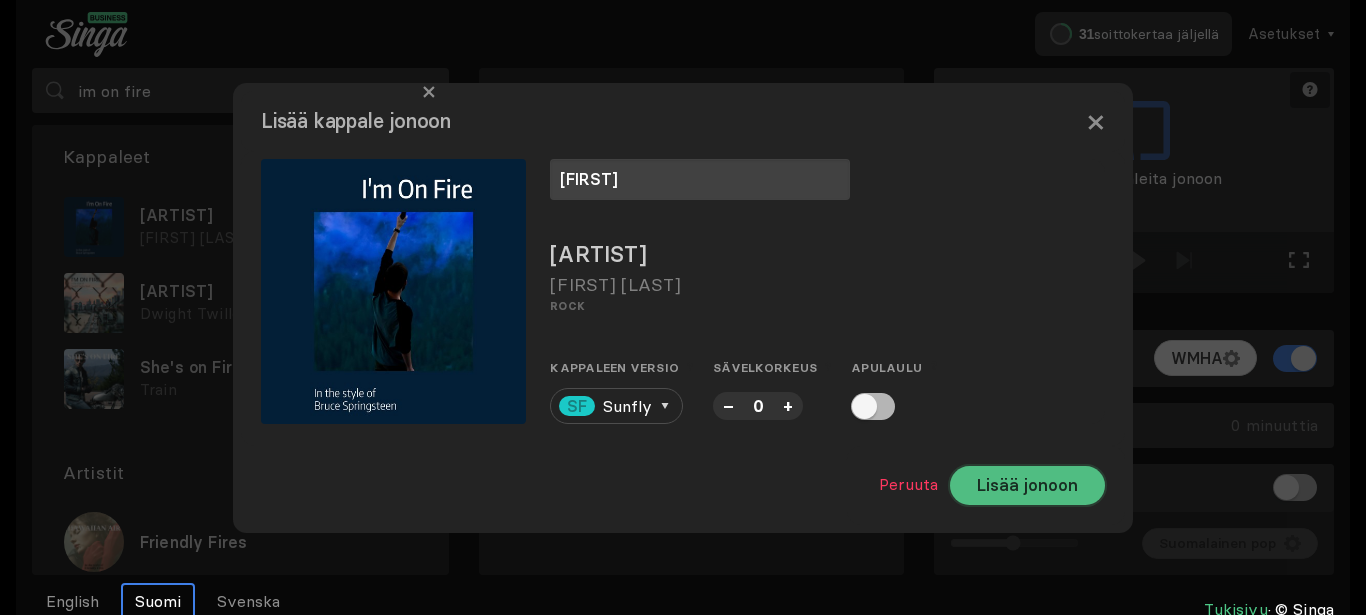 click on "Lisää jonoon" at bounding box center [1027, 485] 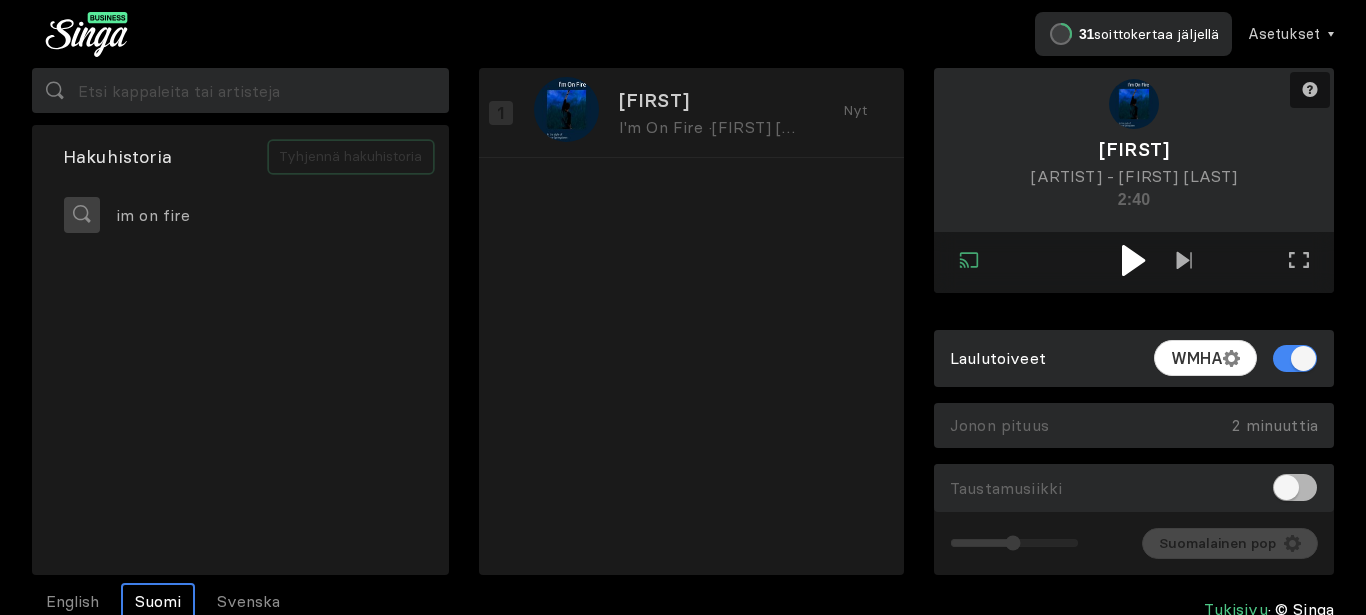 click on "Tyhjennä hakuhistoria" at bounding box center (351, 157) 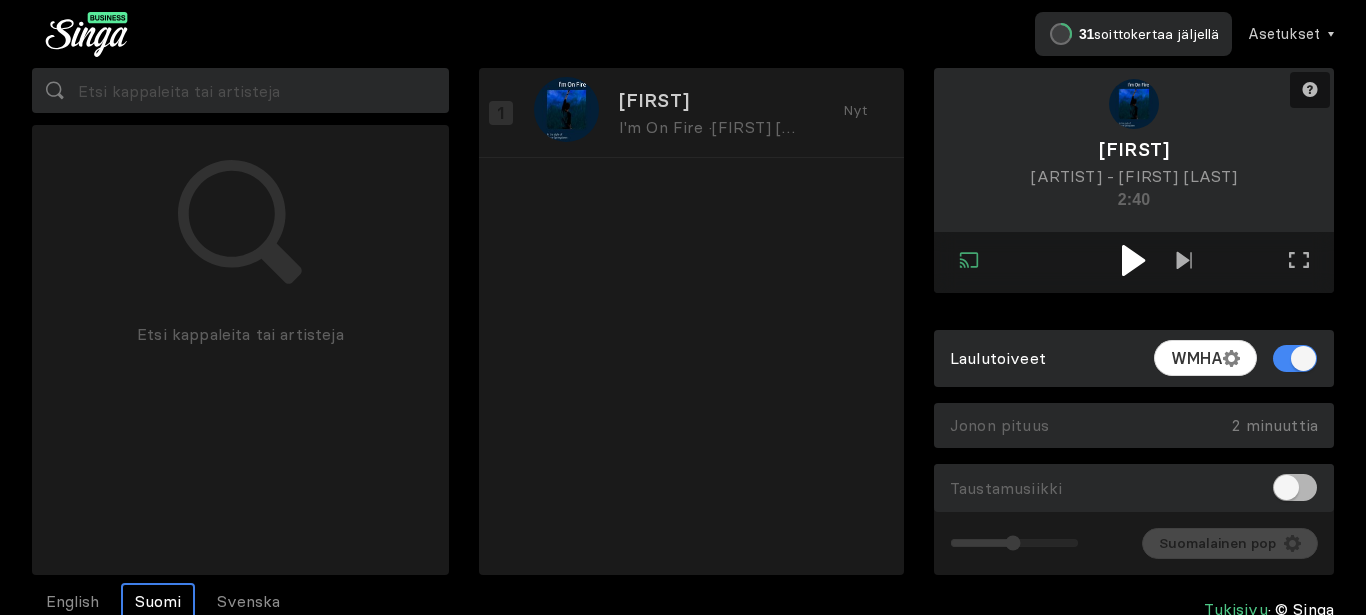 click at bounding box center (1134, 260) 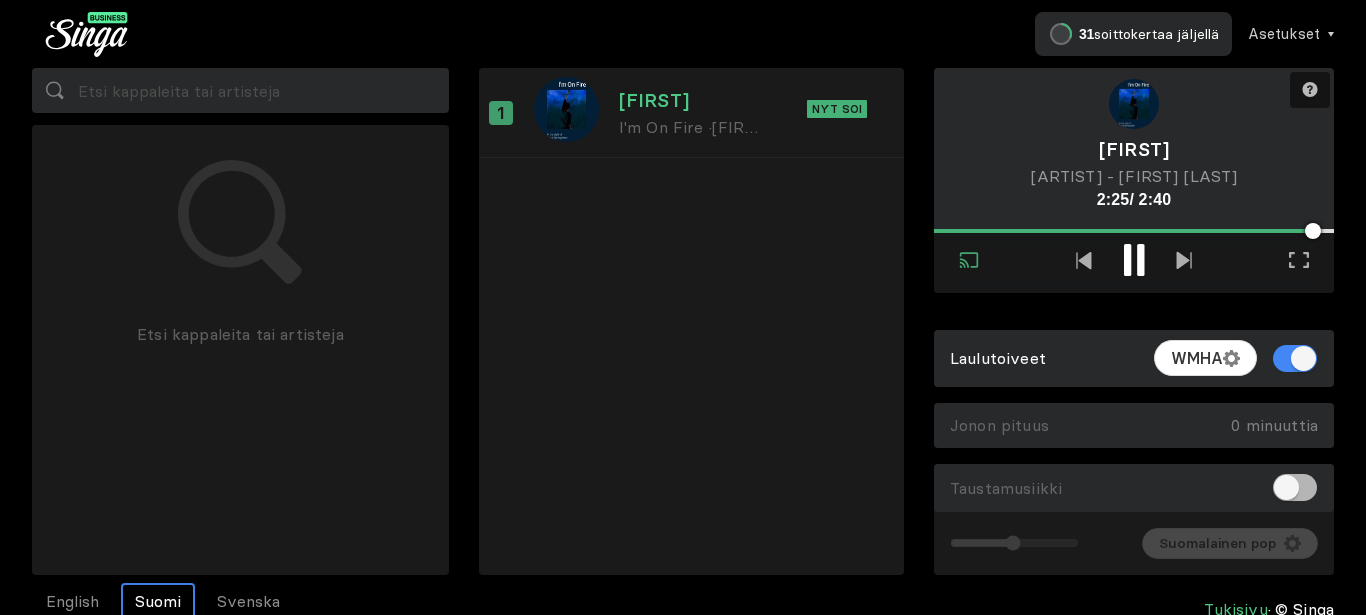 click at bounding box center (1127, 260) 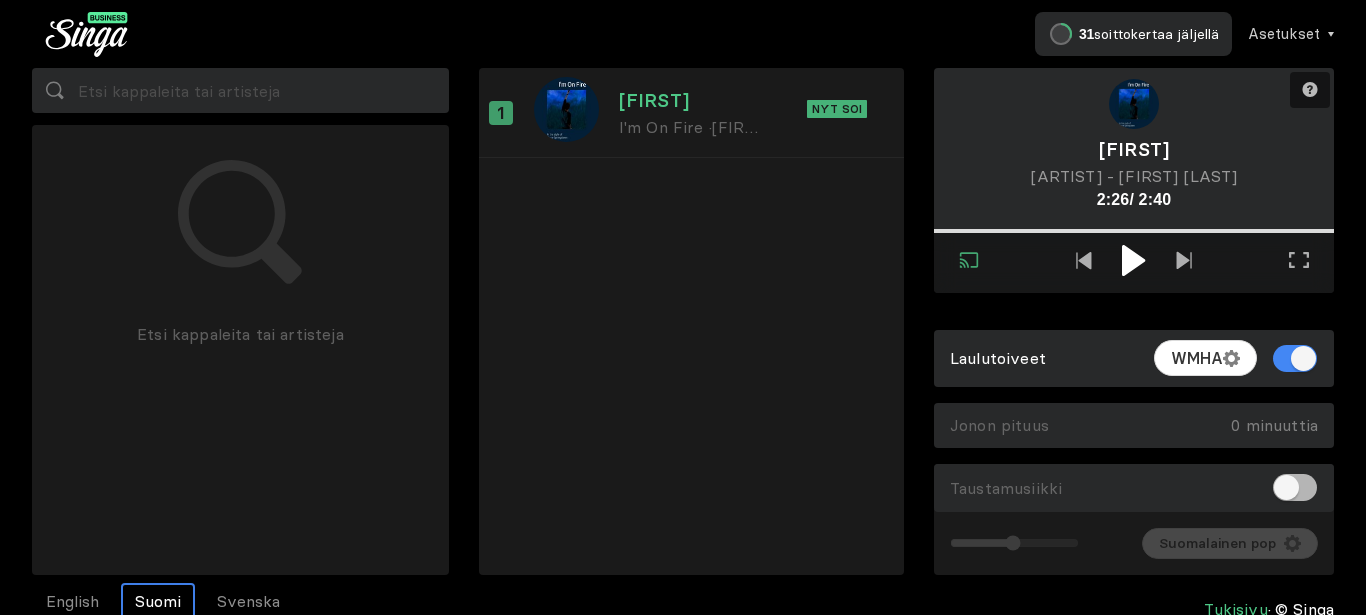drag, startPoint x: 1319, startPoint y: 231, endPoint x: 925, endPoint y: 267, distance: 395.64127 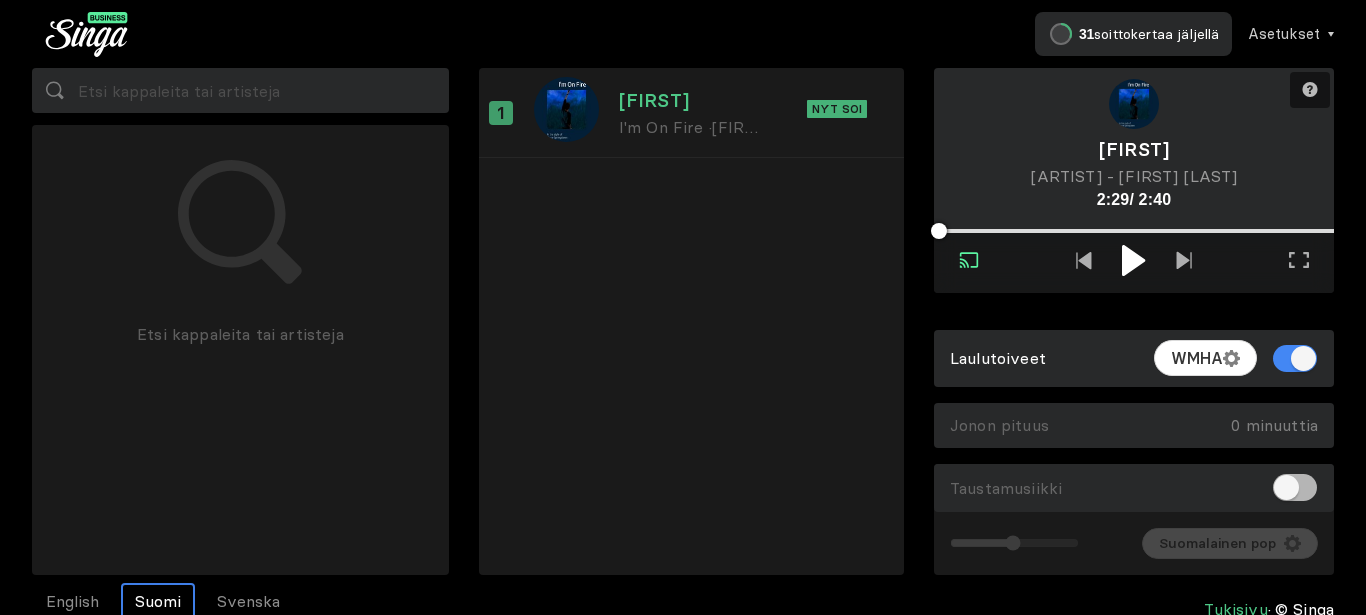 drag, startPoint x: 1321, startPoint y: 236, endPoint x: 938, endPoint y: 238, distance: 383.00522 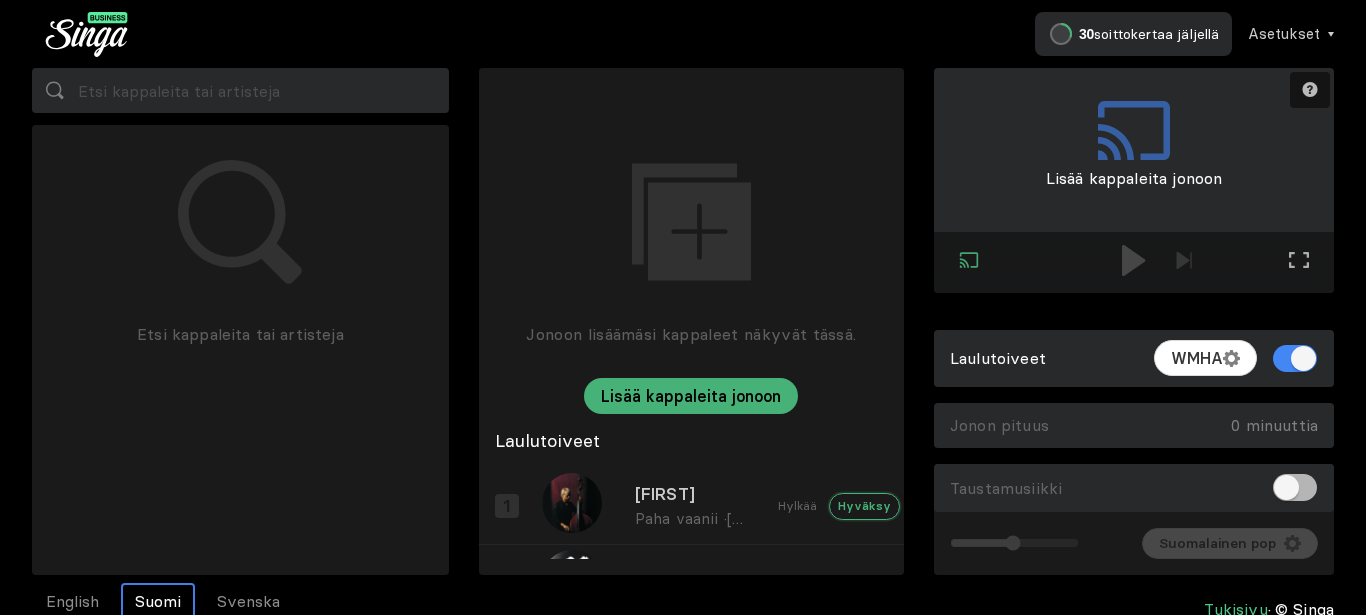 click on "Hyväksy" at bounding box center (864, 506) 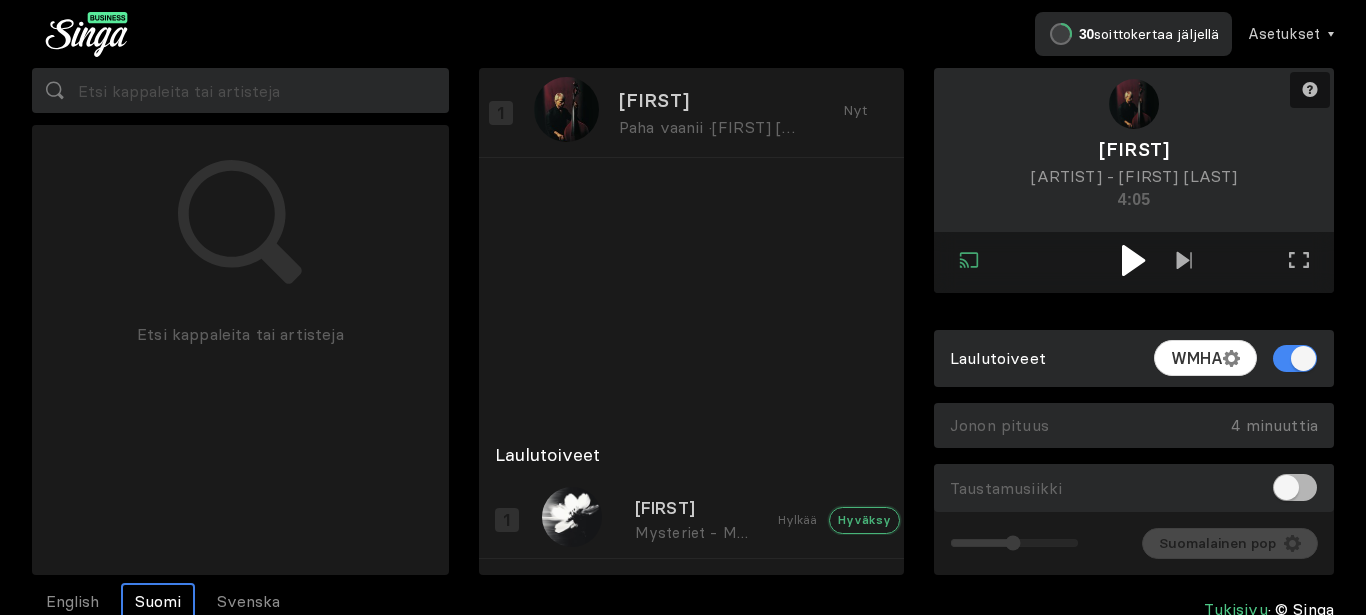 click on "Hyväksy" at bounding box center [864, 520] 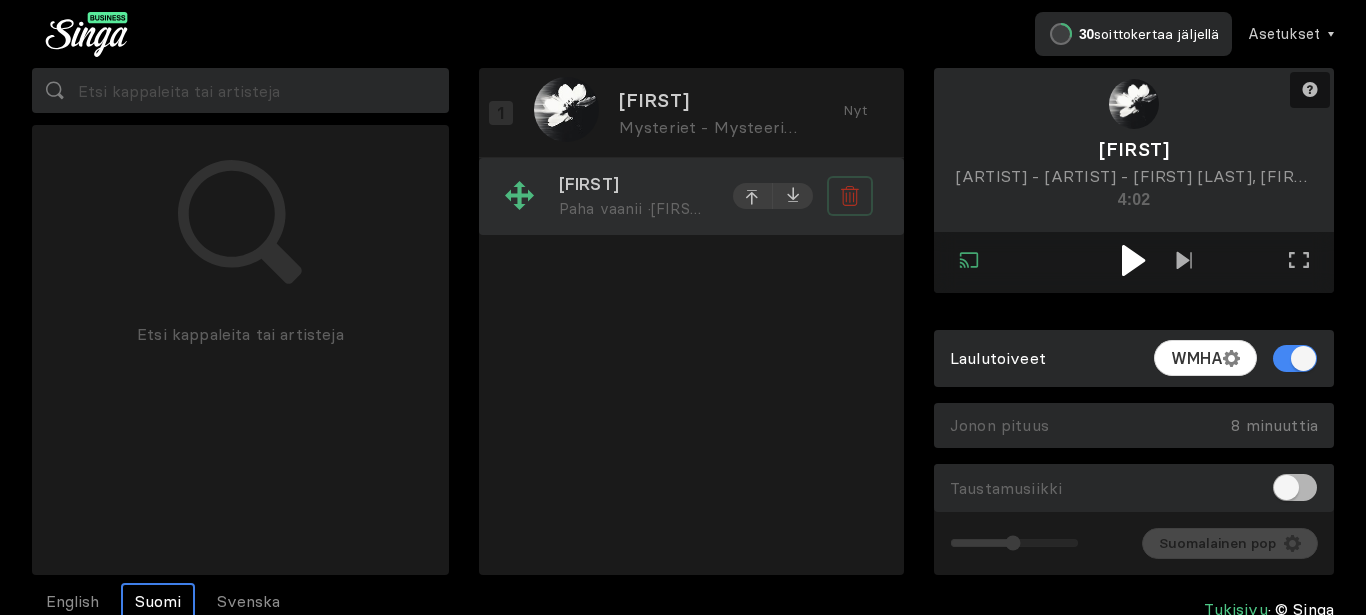click at bounding box center [850, 113] 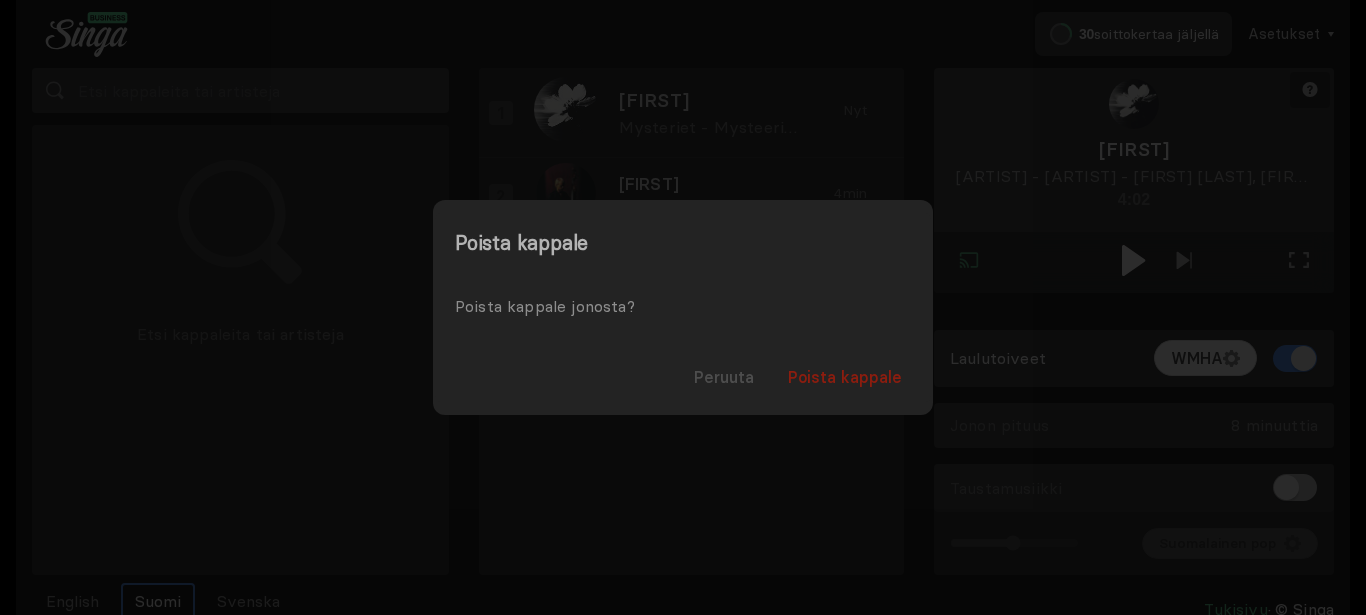 click on "Poista kappale" at bounding box center [845, 377] 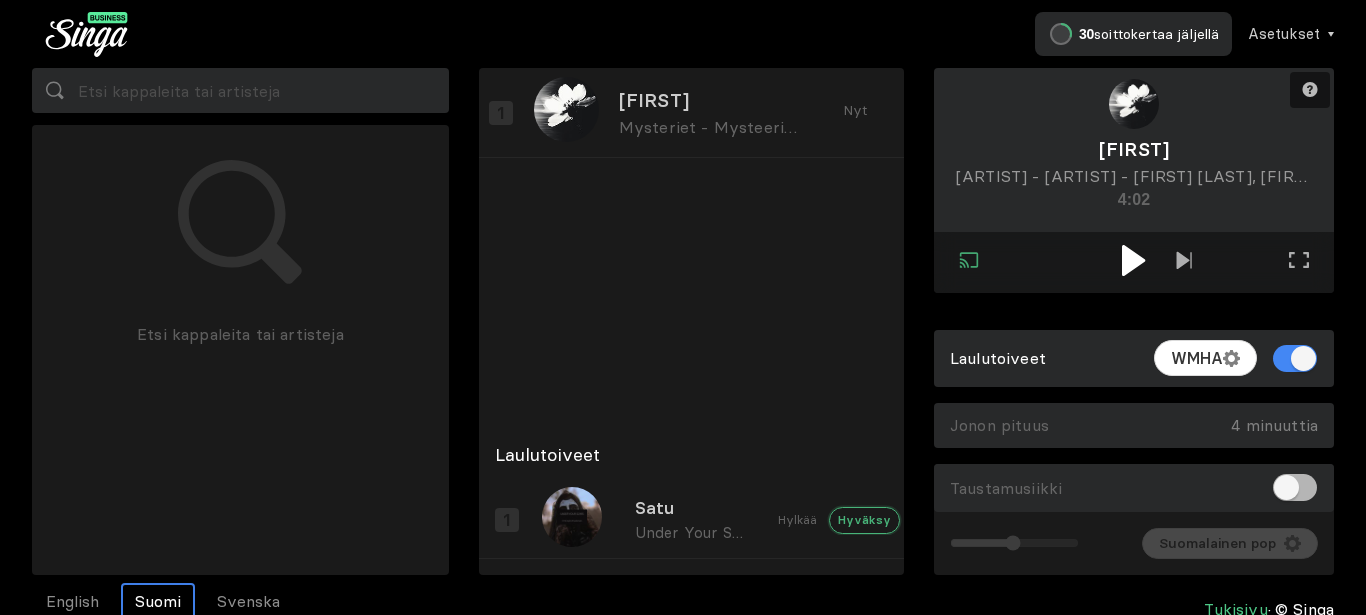 click on "Hyväksy" at bounding box center (864, 520) 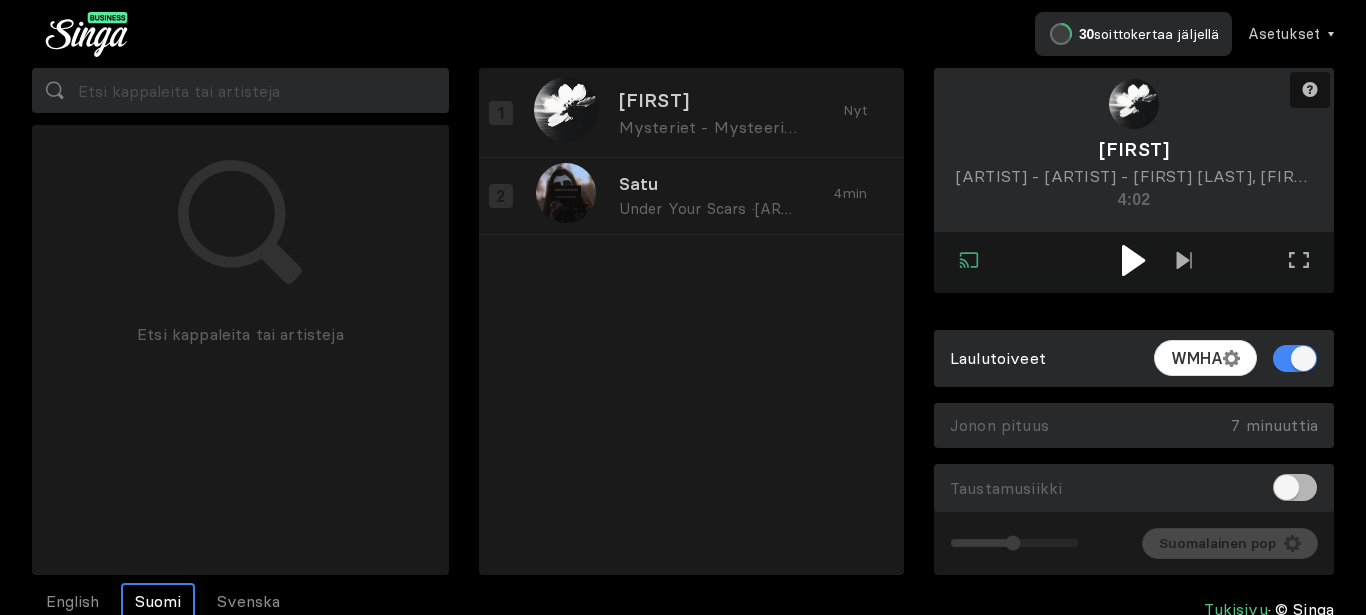 click at bounding box center [1134, 260] 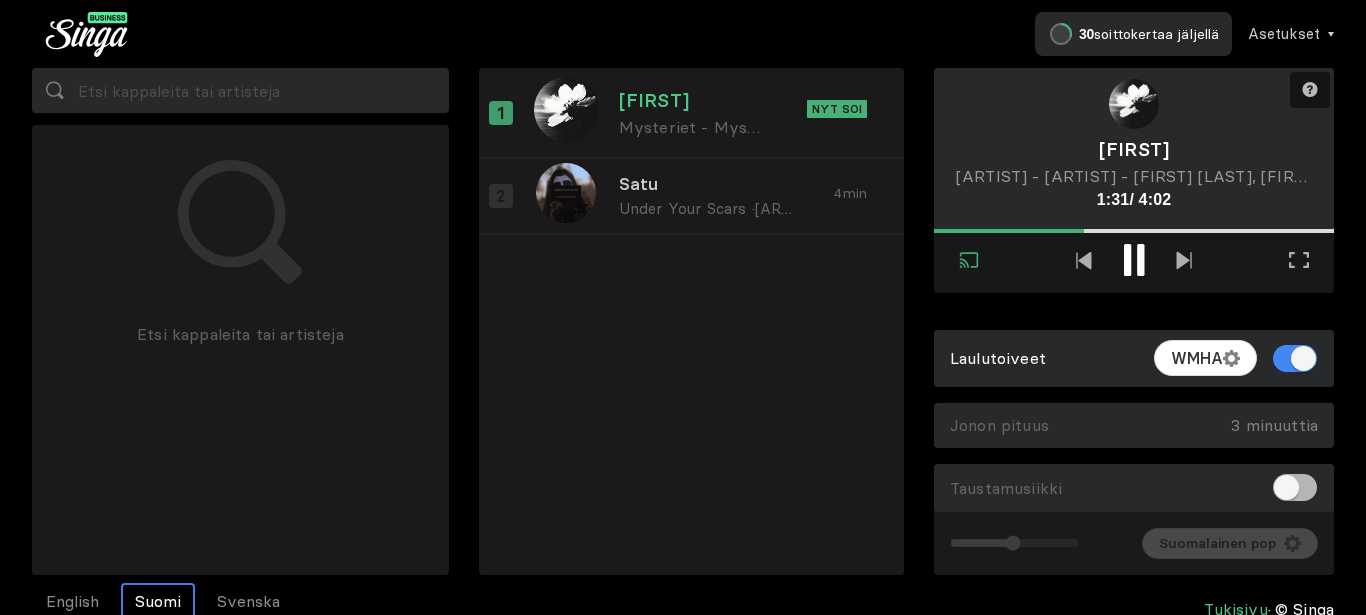 click at bounding box center (1295, 487) 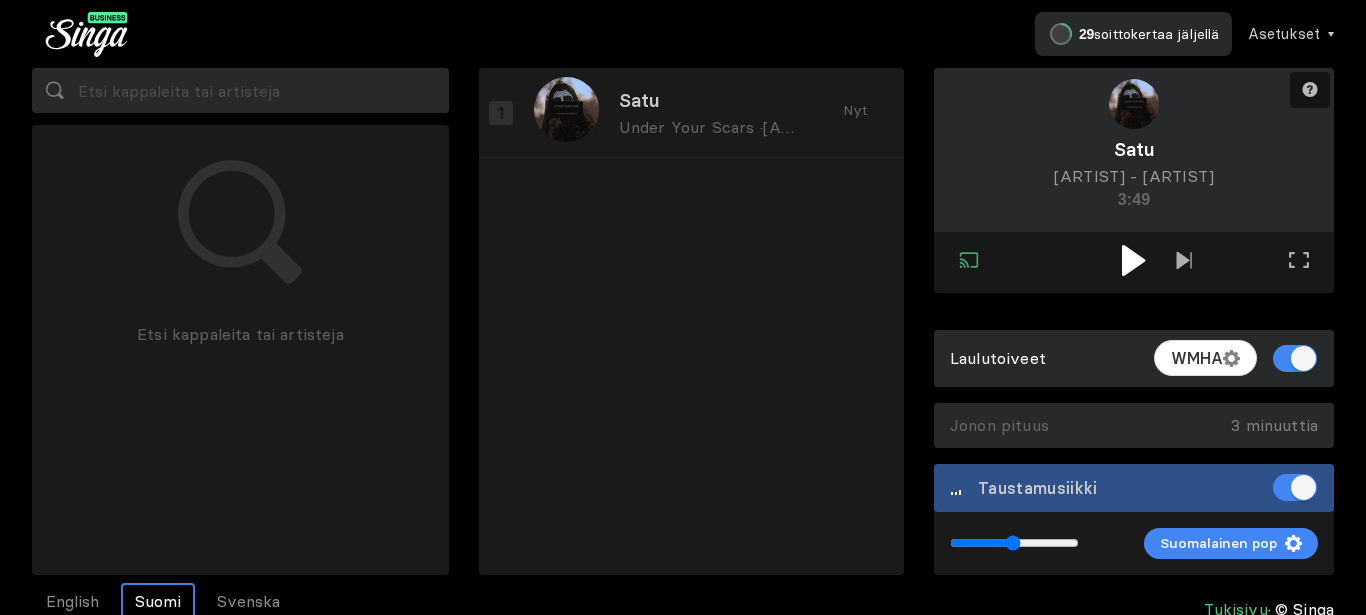 click at bounding box center [1133, 260] 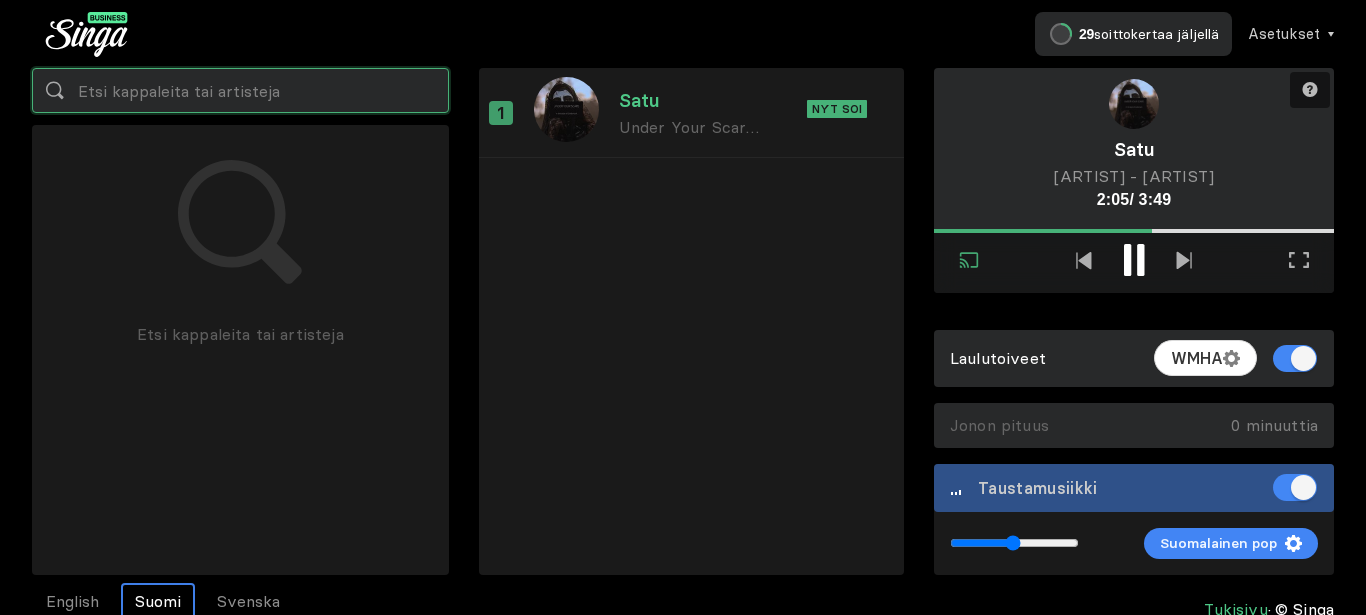 click at bounding box center [240, 90] 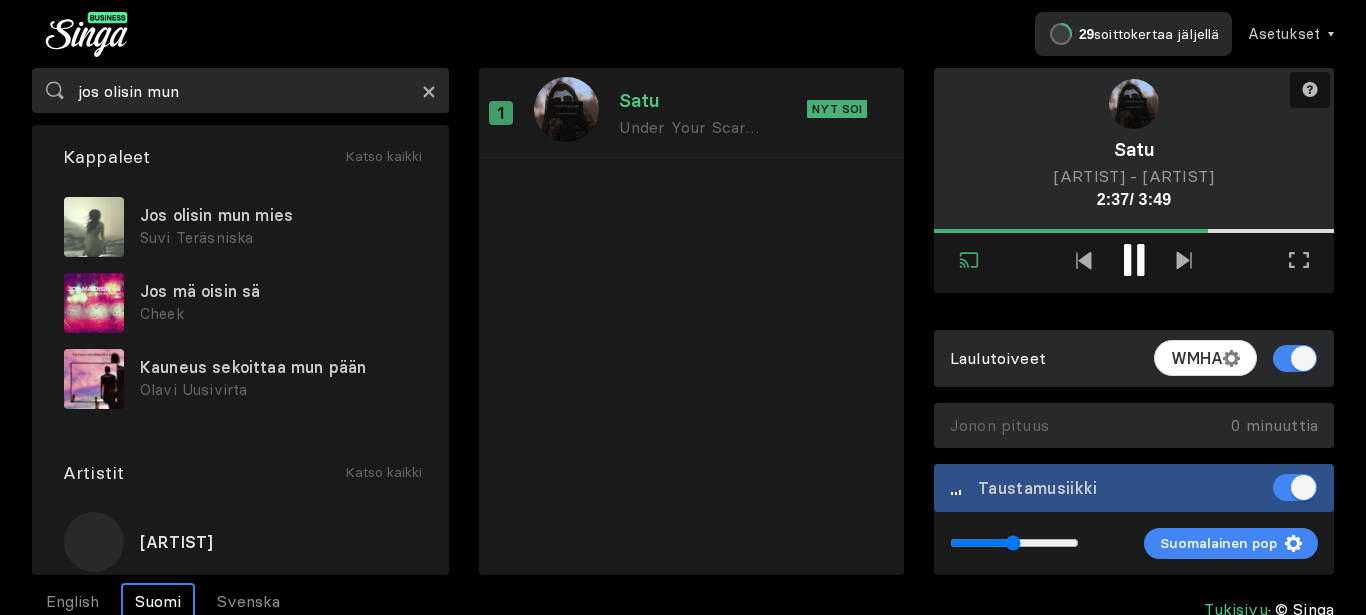 click on "×" at bounding box center [429, 91] 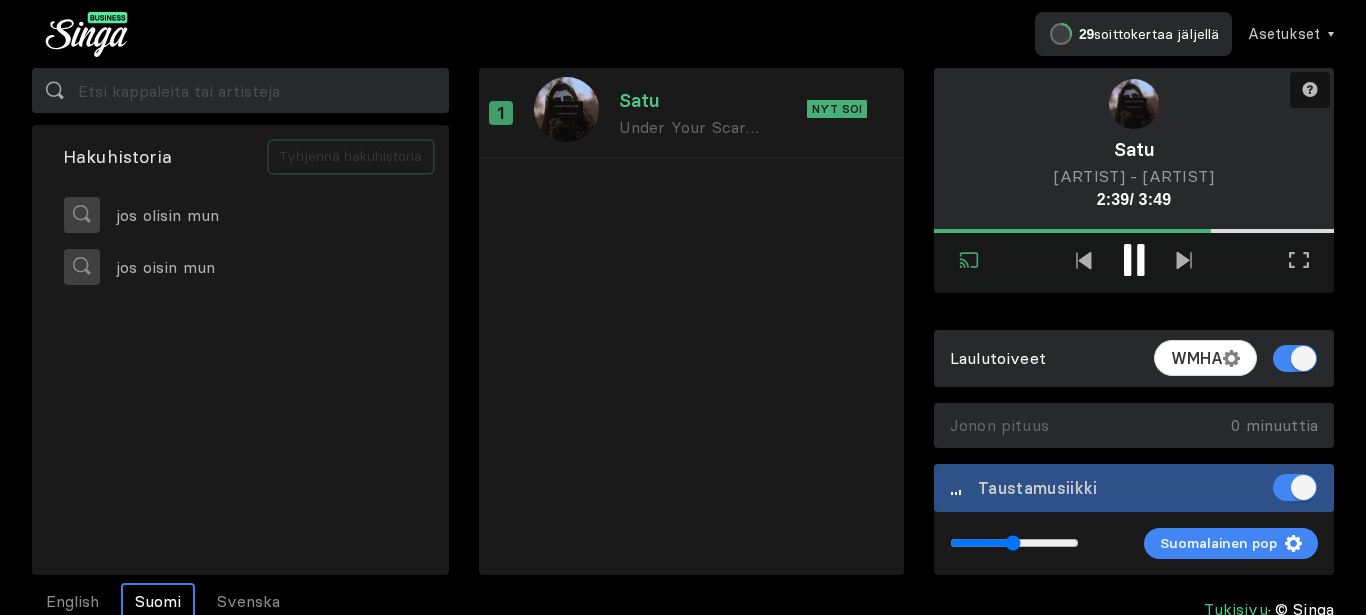 click on "Tyhjennä hakuhistoria" at bounding box center [351, 157] 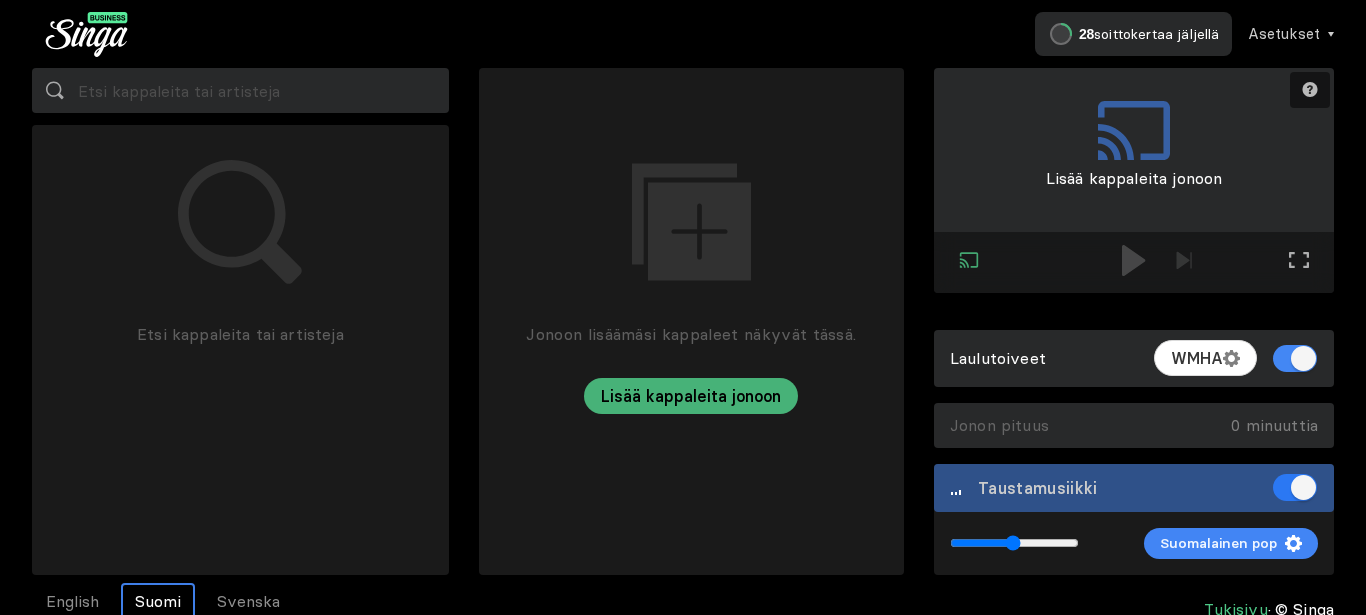 click at bounding box center (1295, 487) 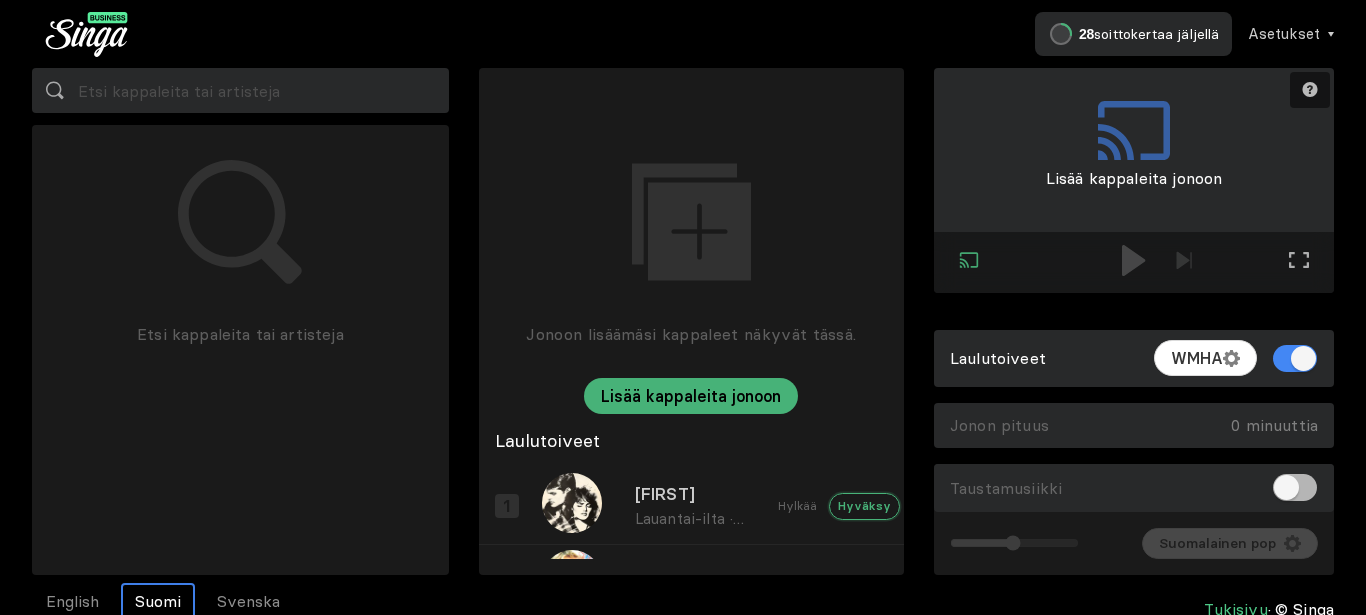 click on "Hyväksy" at bounding box center [864, 506] 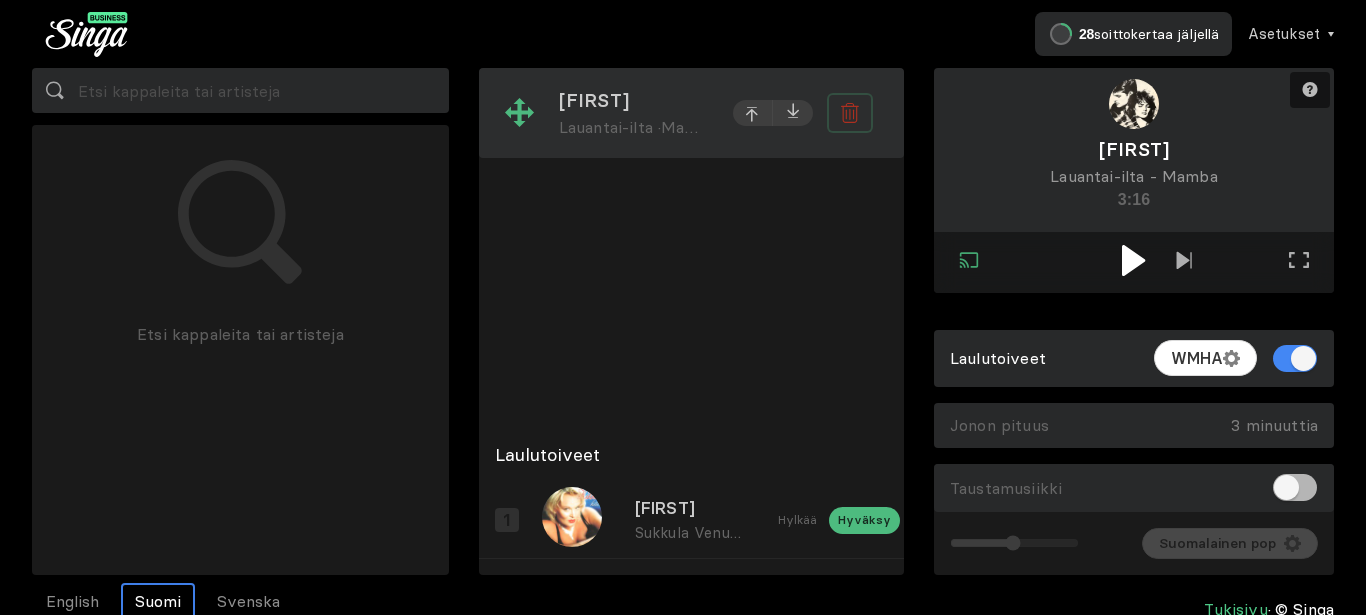 click at bounding box center [849, 113] 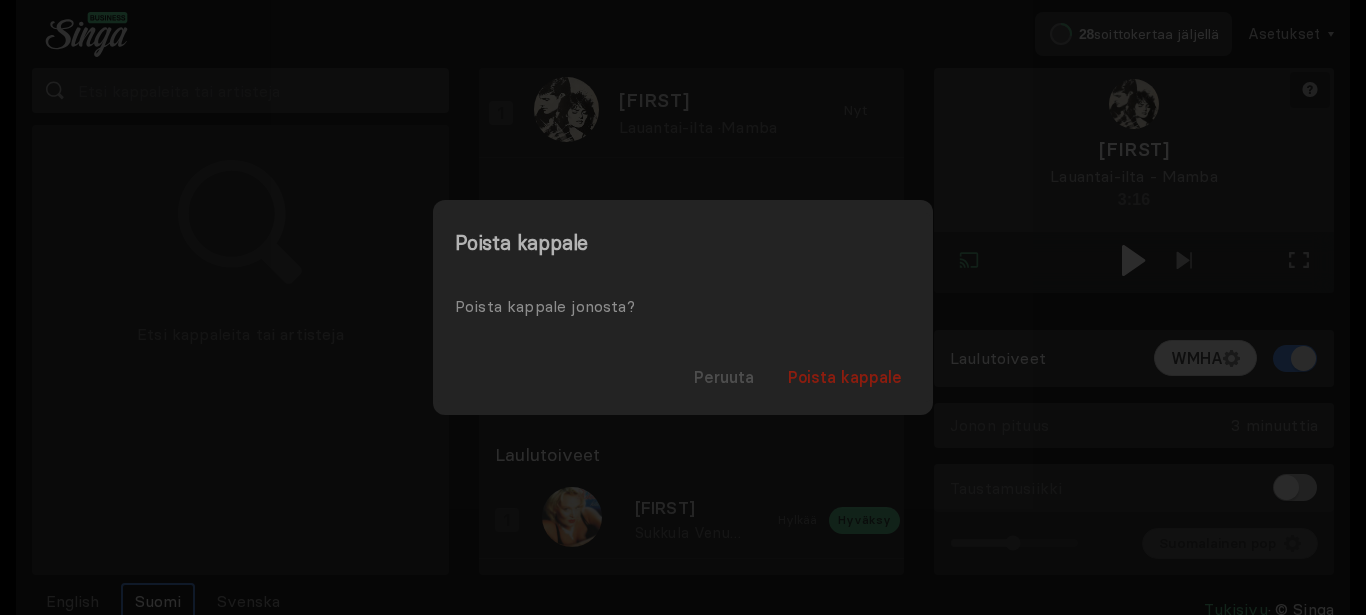 click on "Poista kappale" at bounding box center (845, 377) 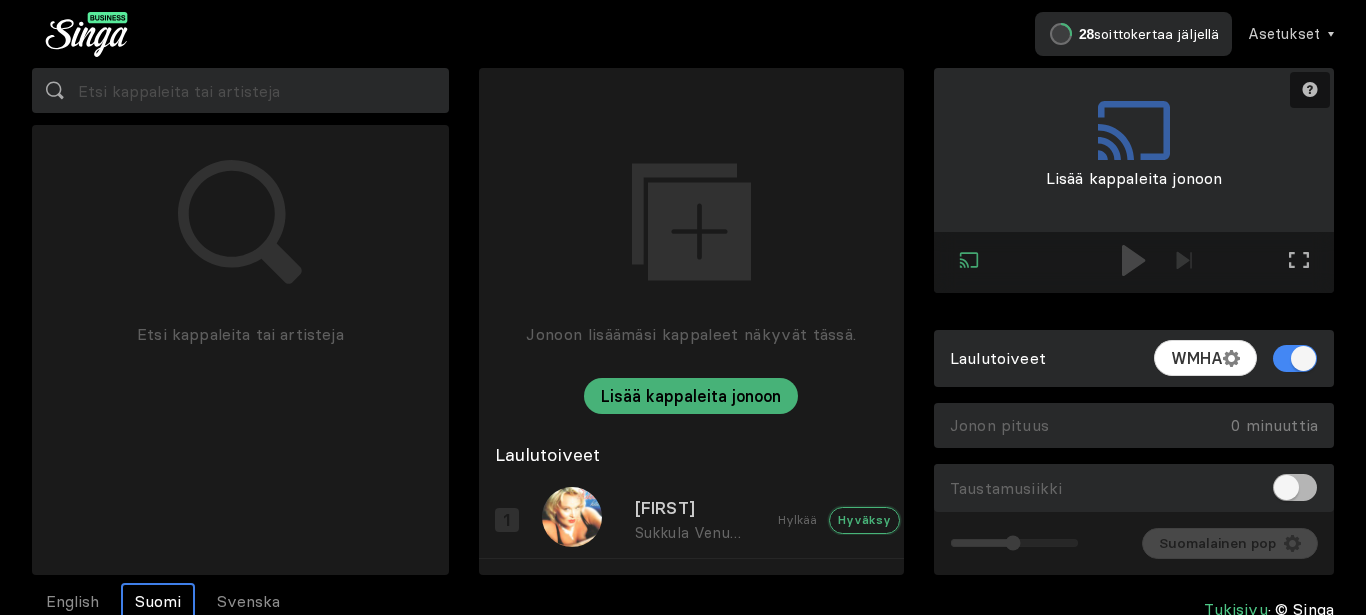 click on "Hyväksy" at bounding box center (864, 520) 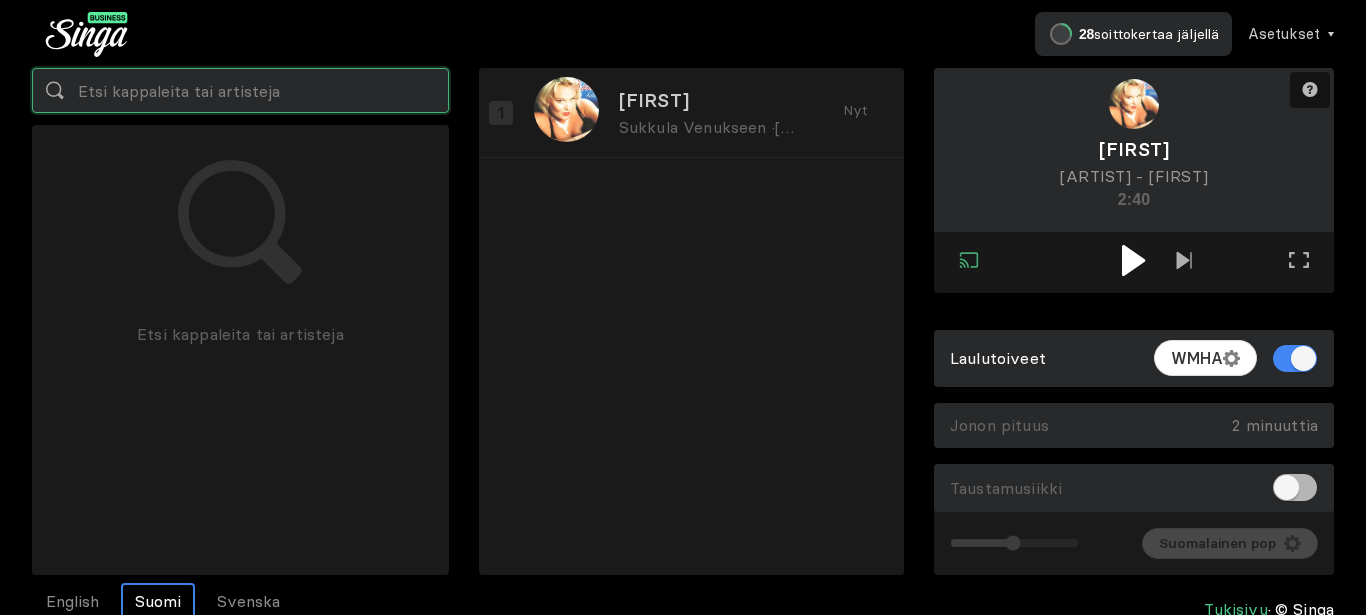 click at bounding box center [240, 90] 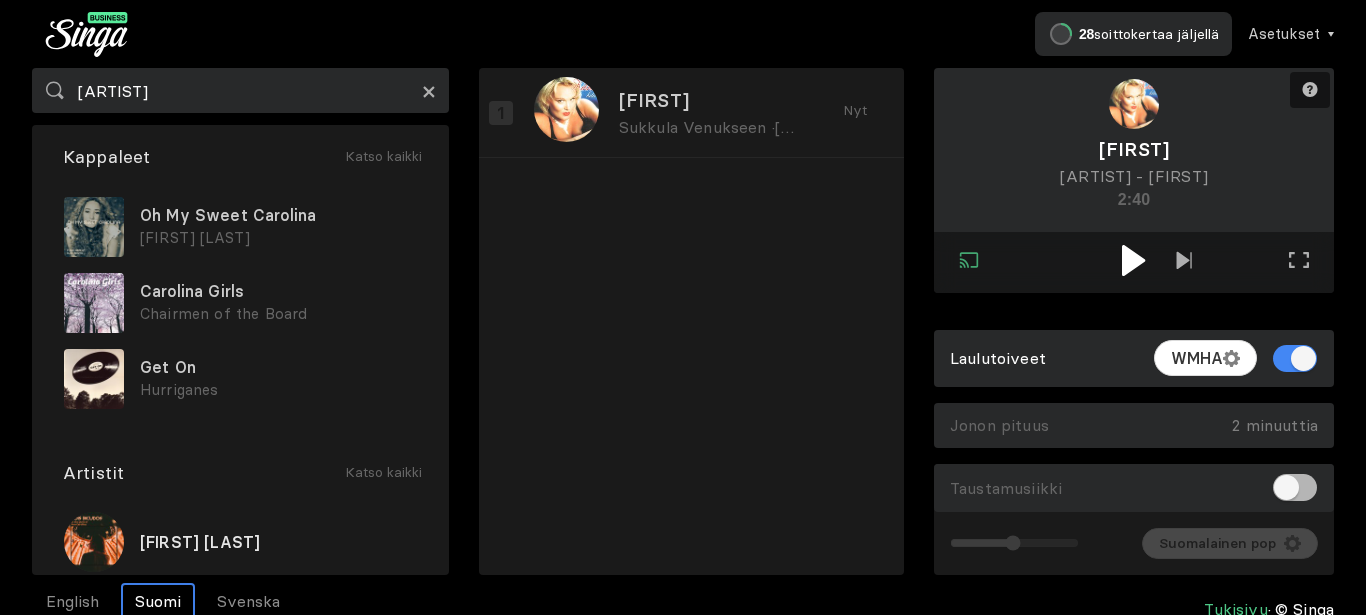 click on "×" at bounding box center [429, 91] 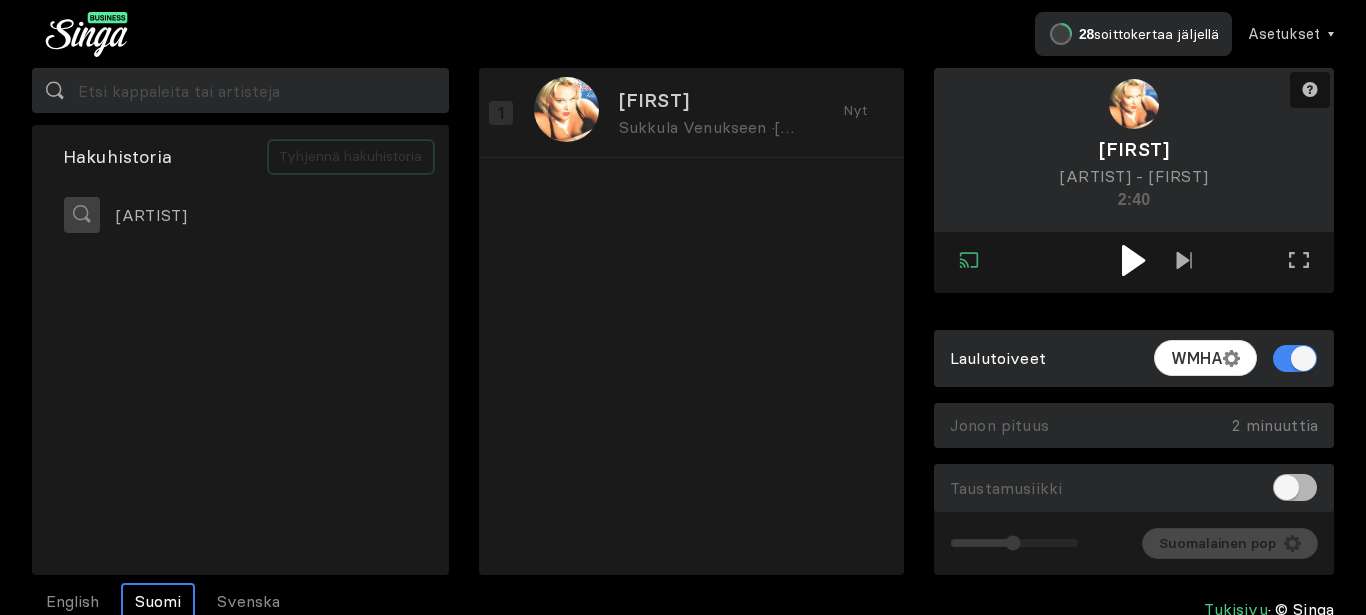 click on "Tyhjennä hakuhistoria" at bounding box center (351, 157) 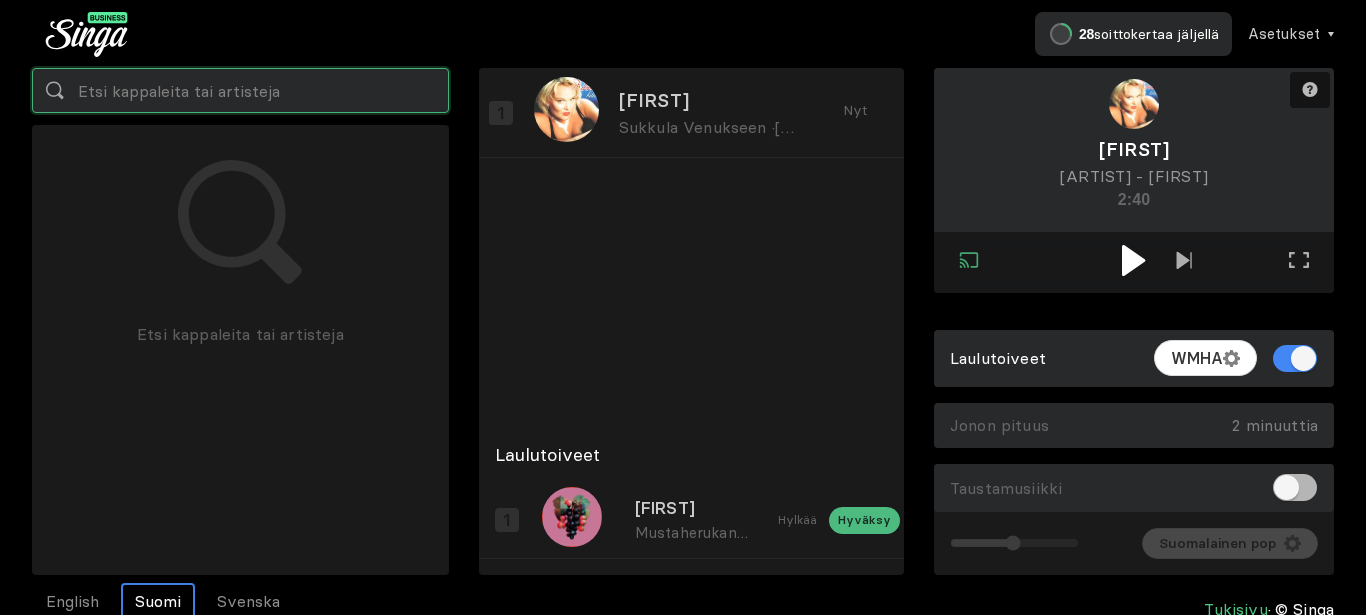 click at bounding box center [240, 90] 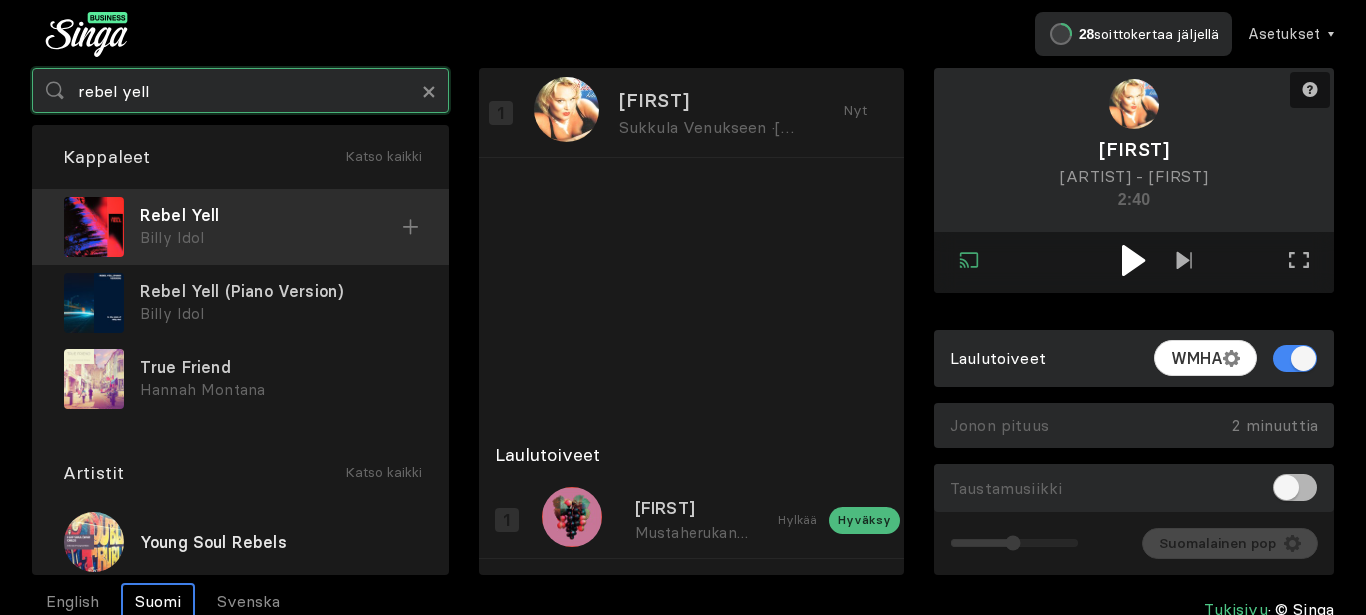 type on "rebel yell" 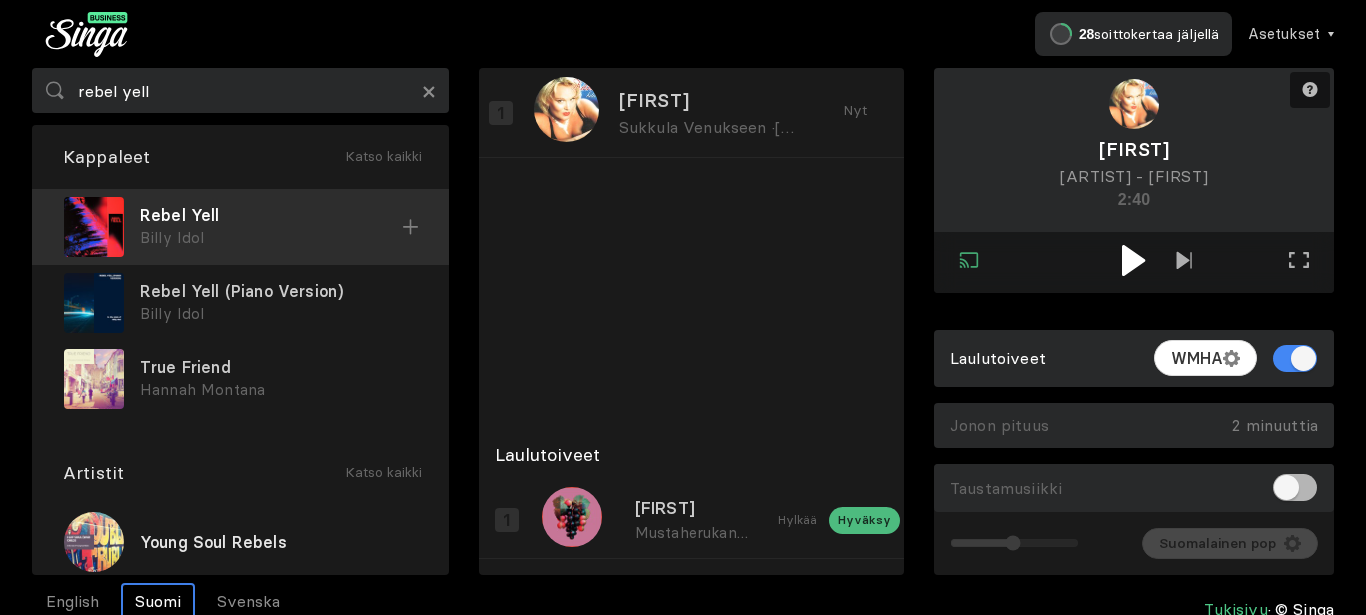 click on "Billy Idol" at bounding box center [271, 238] 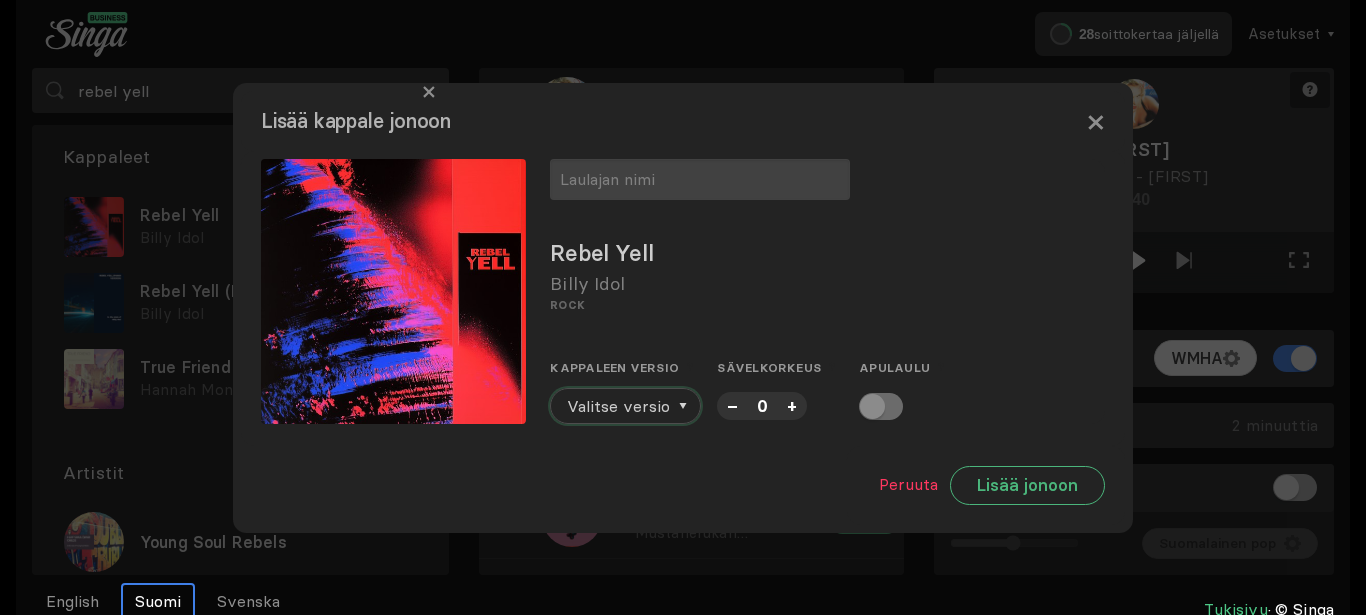 click on "Valitse versio" at bounding box center (618, 406) 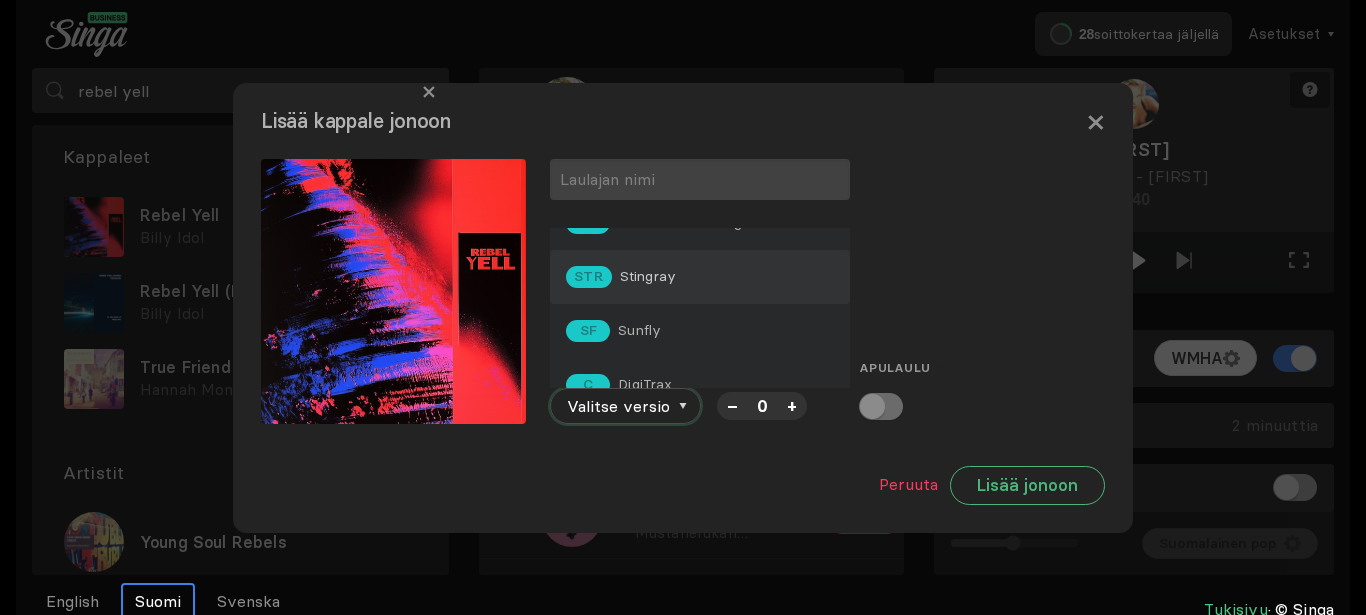 scroll, scrollTop: 0, scrollLeft: 0, axis: both 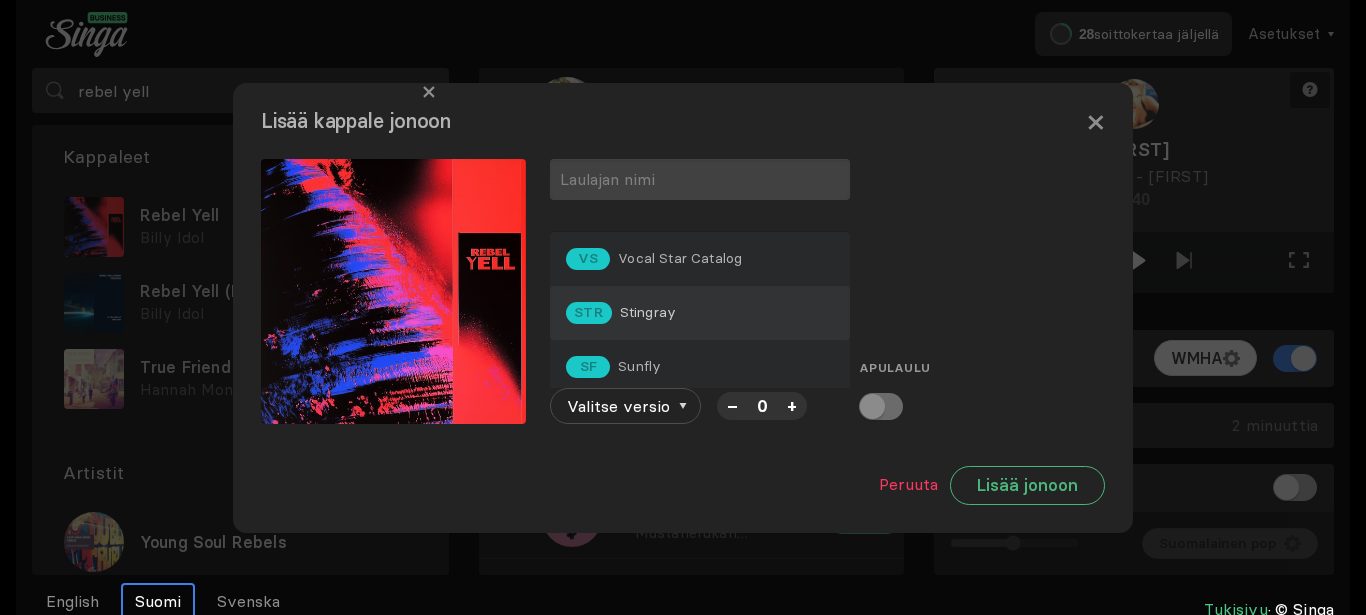 click on "STR Stingray" at bounding box center (700, 259) 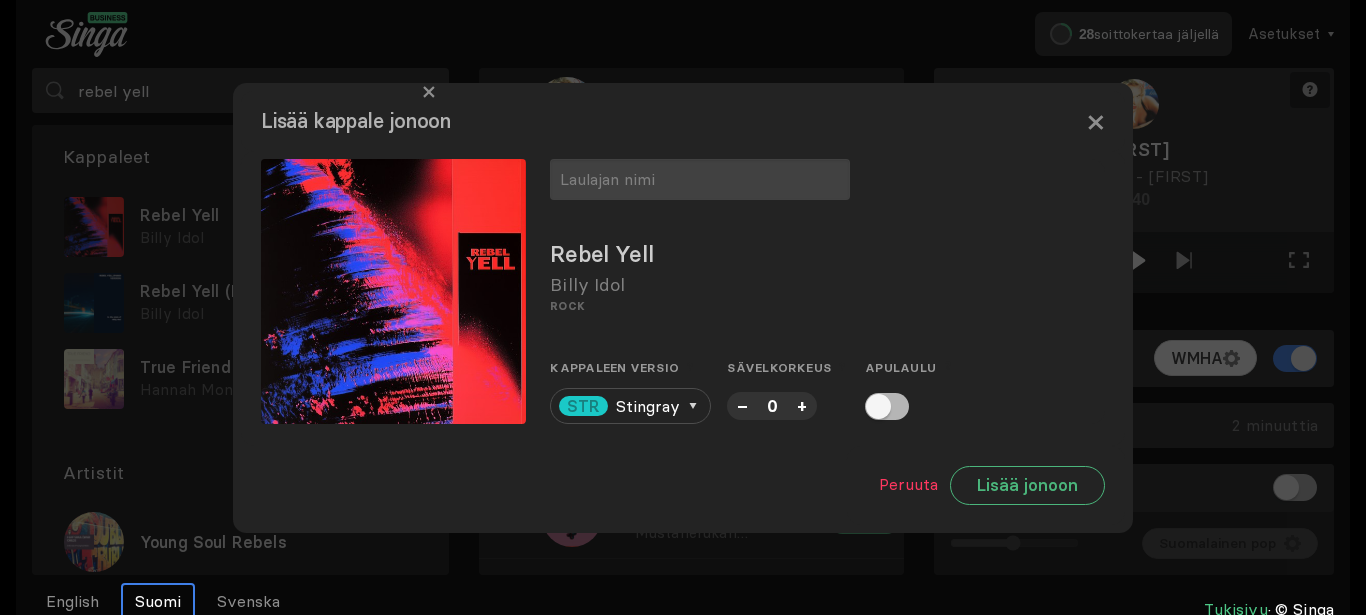 click on "–" at bounding box center [742, 405] 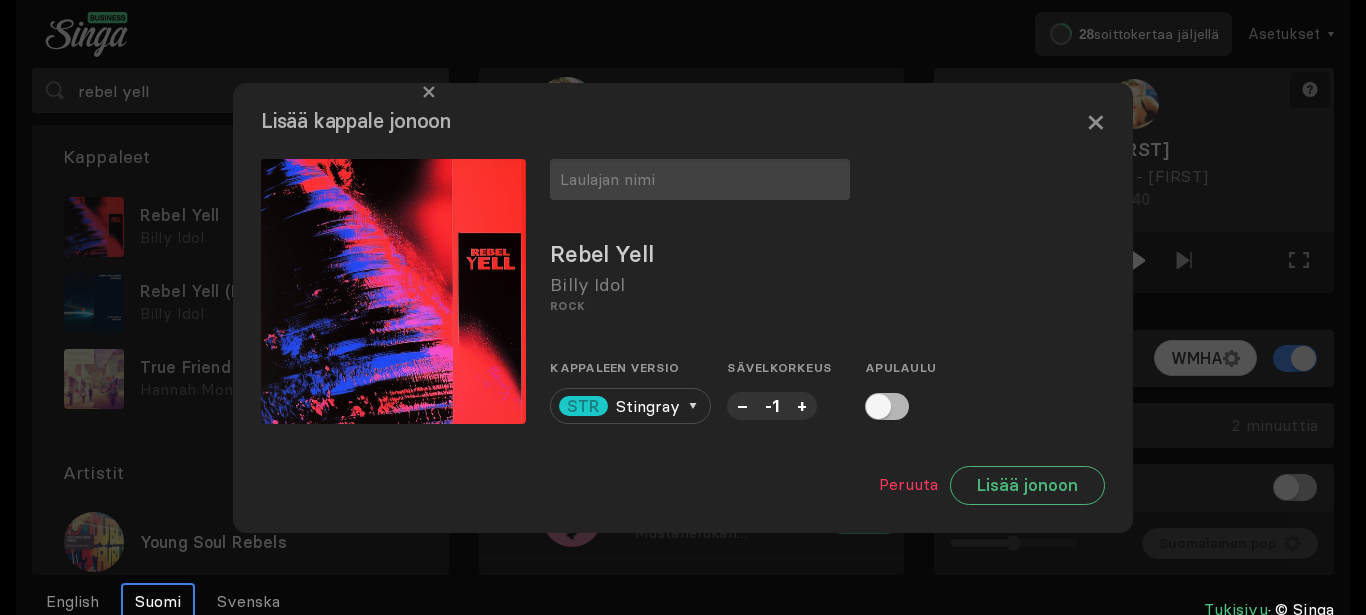 click on "–" at bounding box center (742, 405) 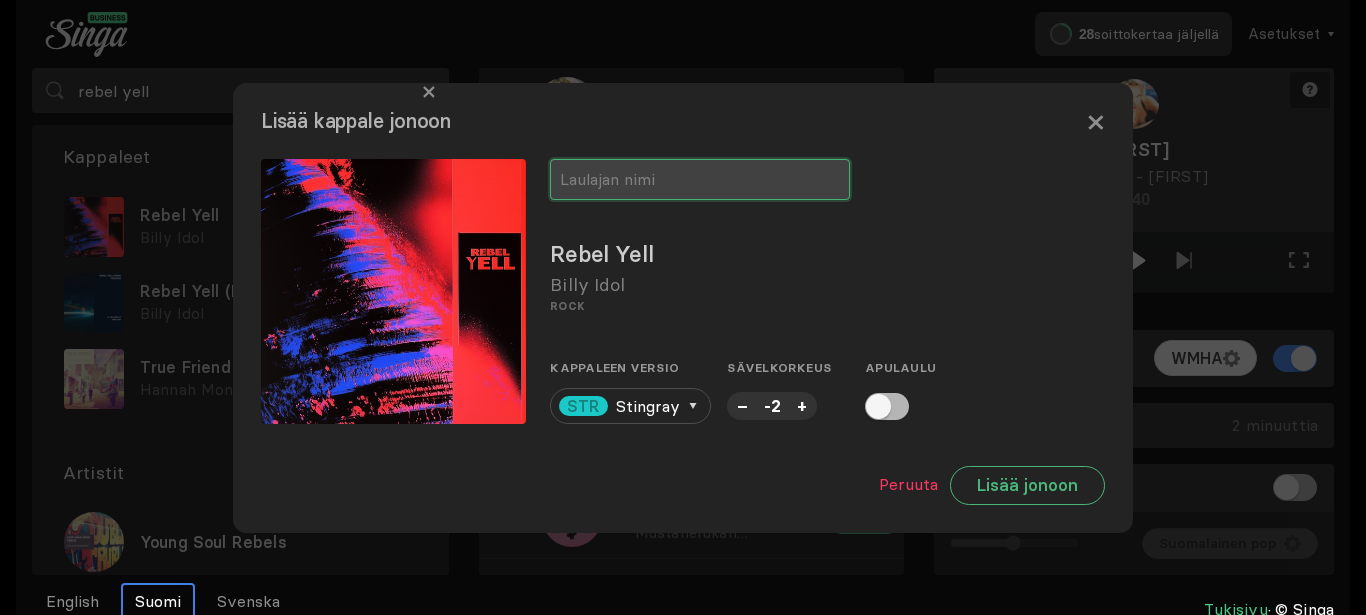 click at bounding box center (700, 179) 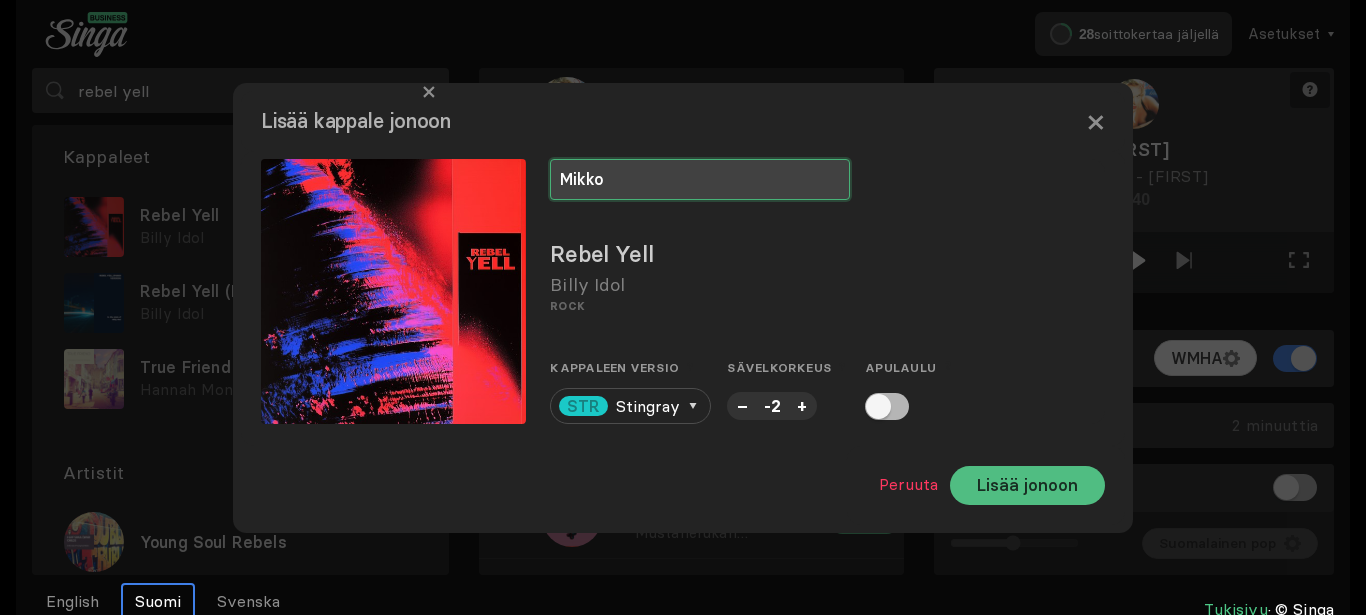 type on "Mikko" 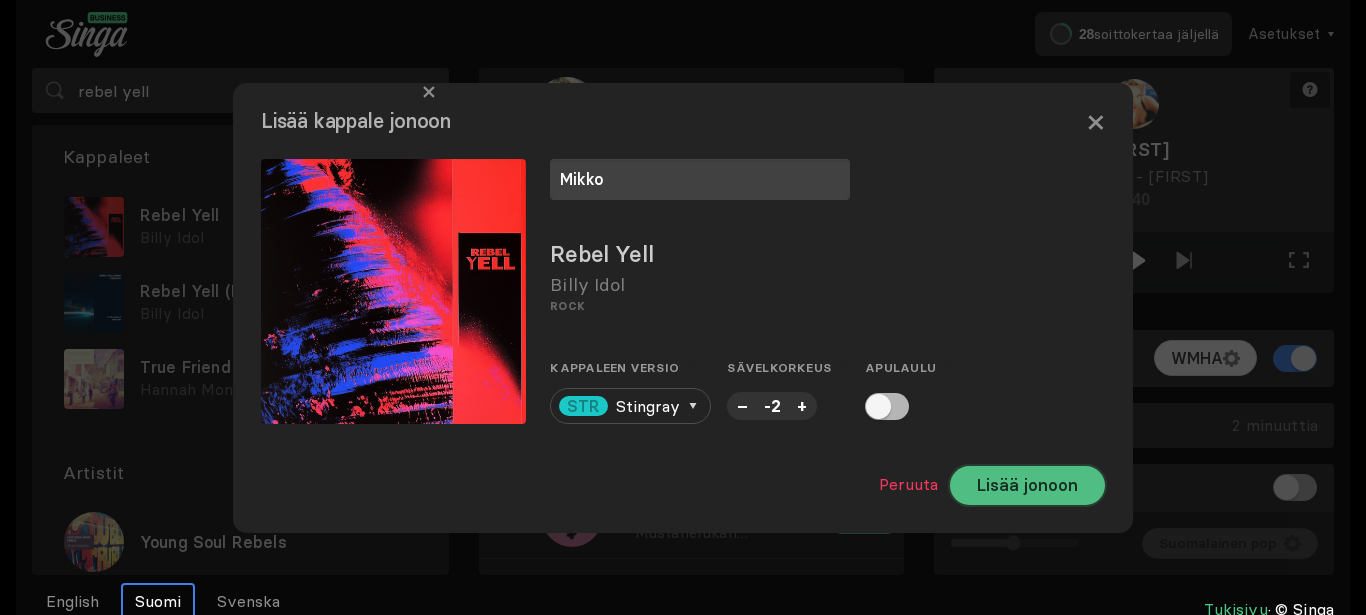 click on "Lisää jonoon" at bounding box center (1027, 485) 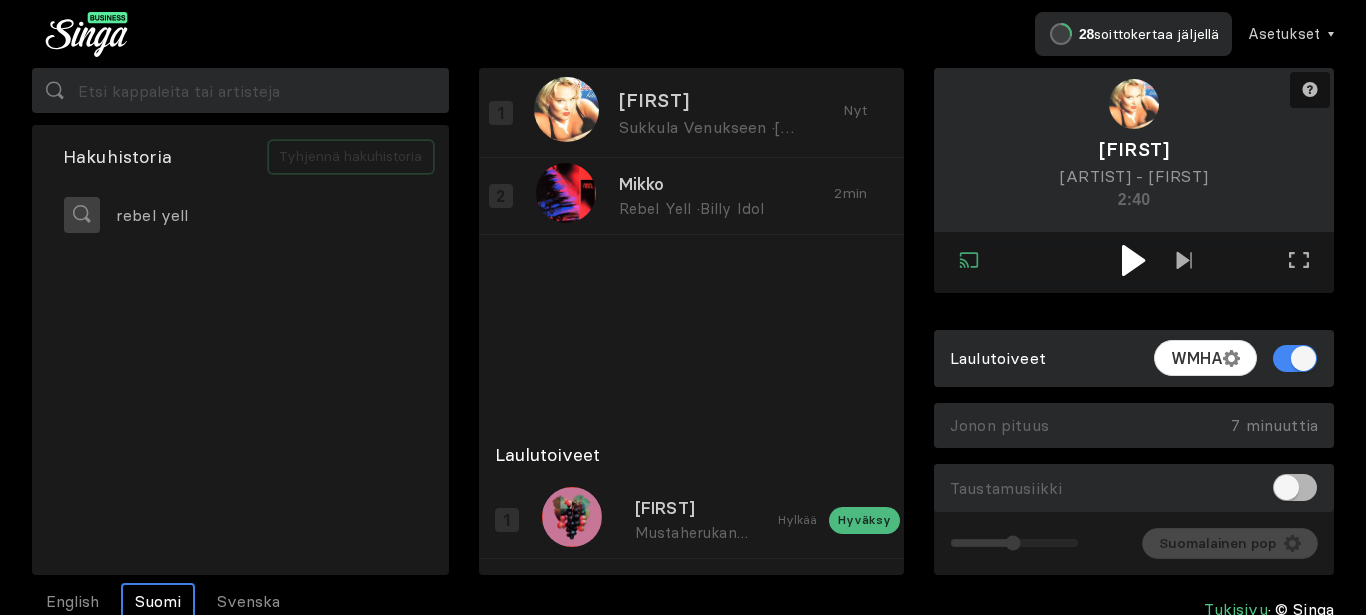click on "Tyhjennä hakuhistoria" at bounding box center (351, 157) 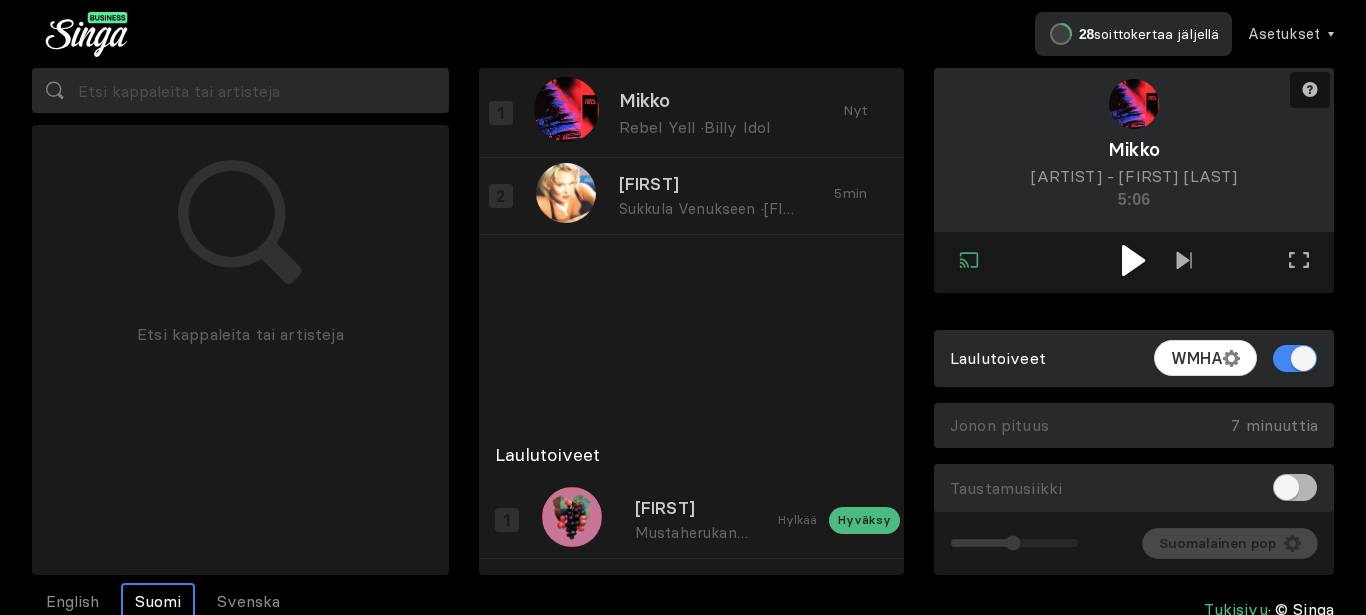 click on "[FIRST] [ARTIST] [ARTIST] · [FIRST] [LAST] [ARTIST] [FIRST] [LAST] · [FIRST] [MINUTES]" at bounding box center (691, 248) 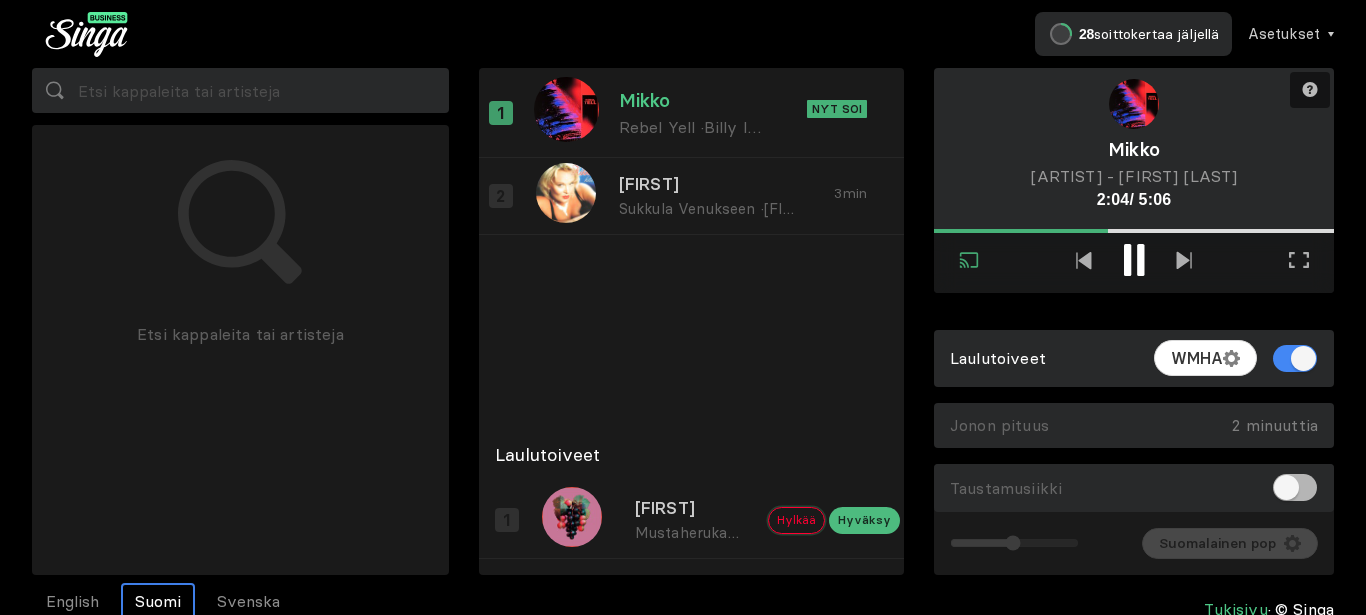 click on "Hylkää" at bounding box center (796, 520) 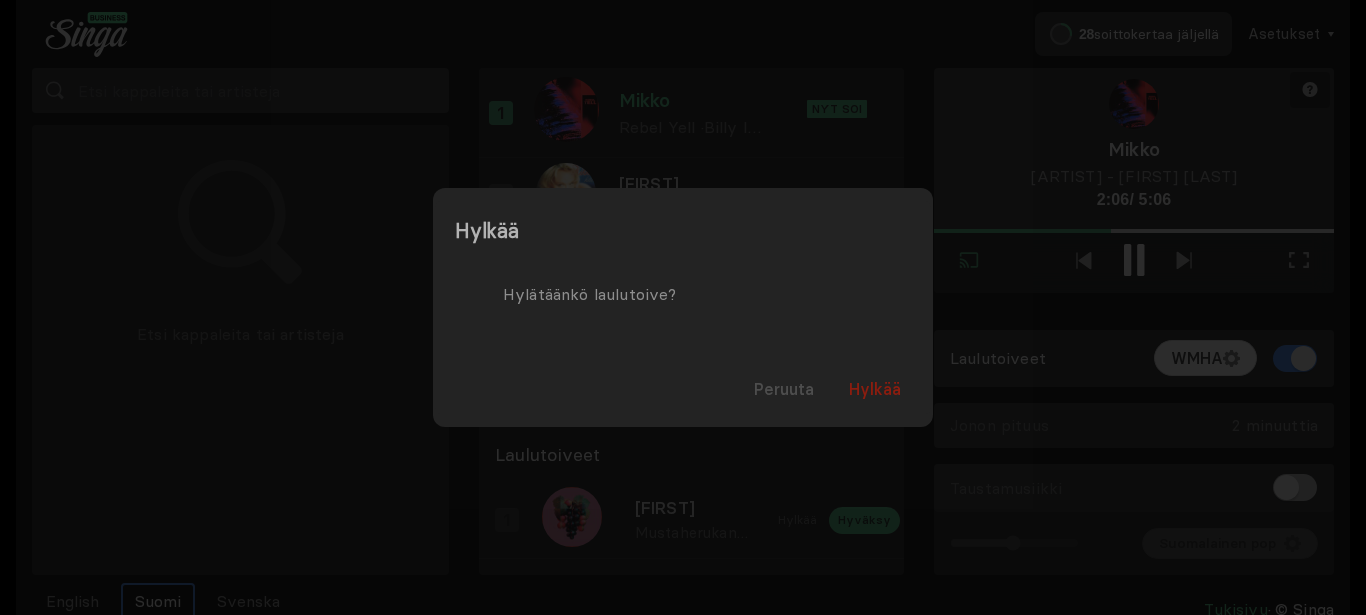 click on "Hylkää" at bounding box center [875, 389] 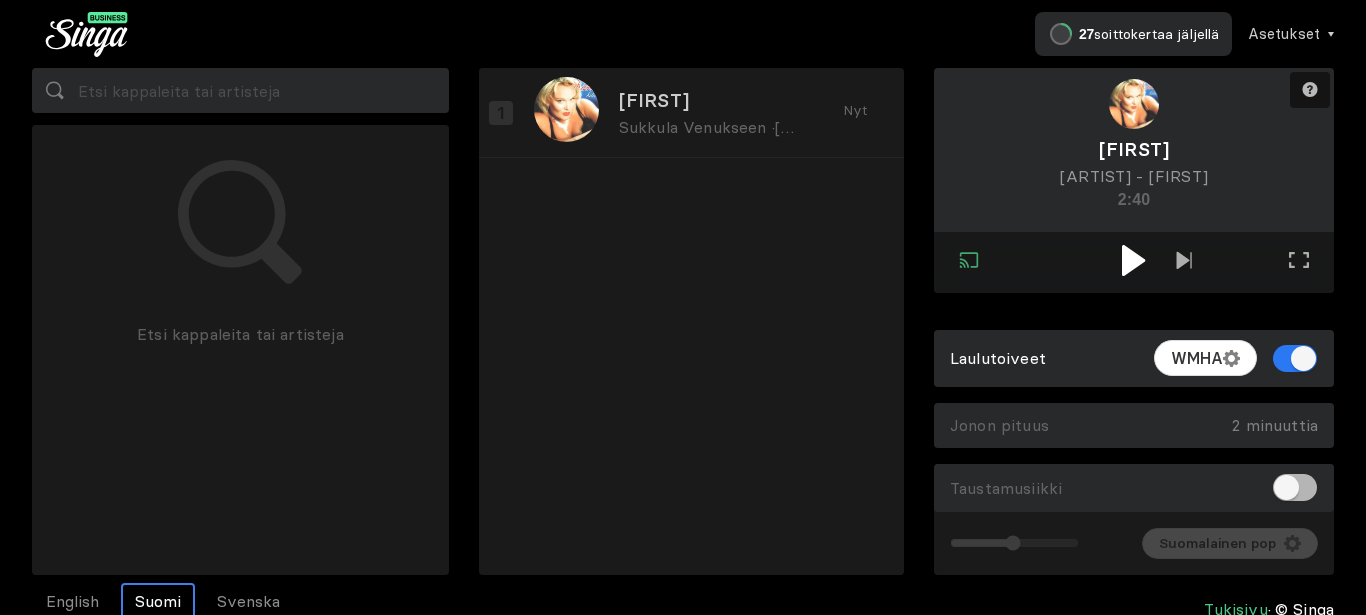 click at bounding box center (1295, 358) 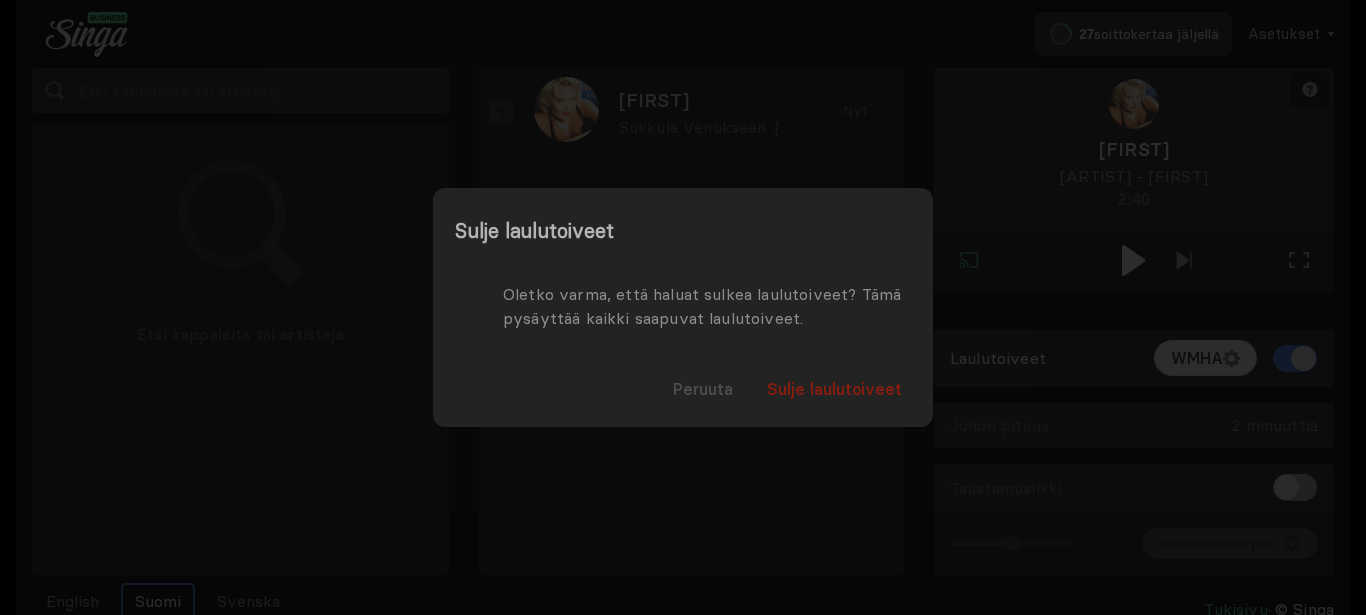 click on "Sulje laulutoiveet" at bounding box center [834, 389] 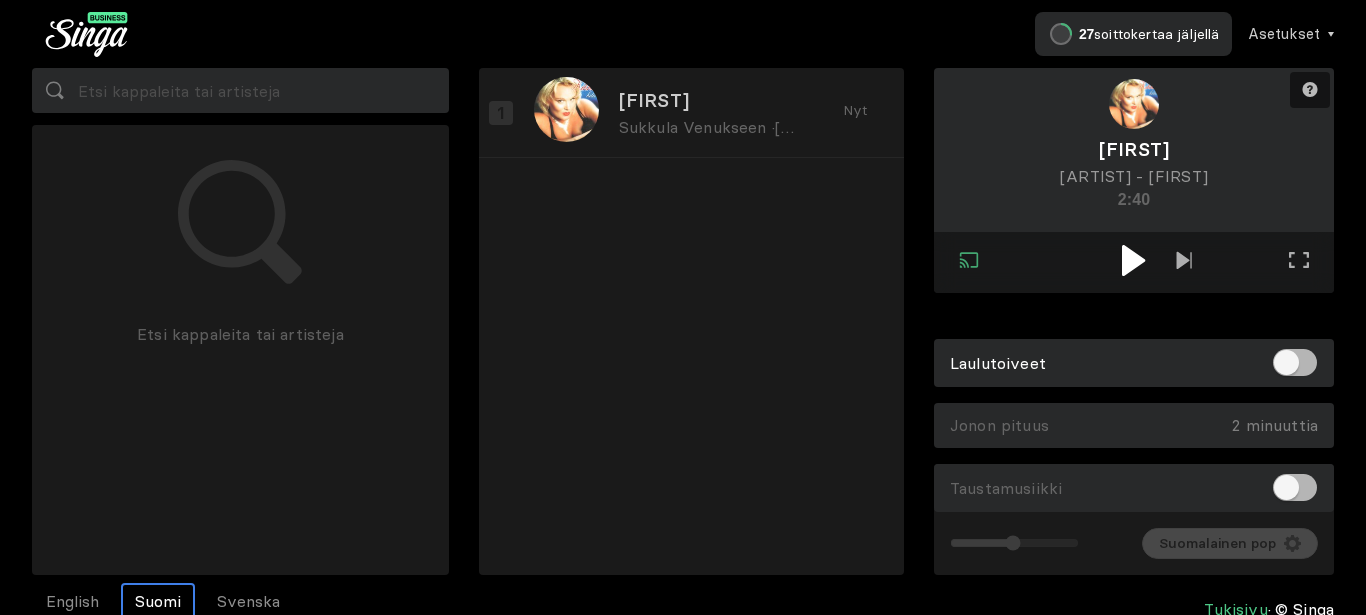 click at bounding box center [1133, 260] 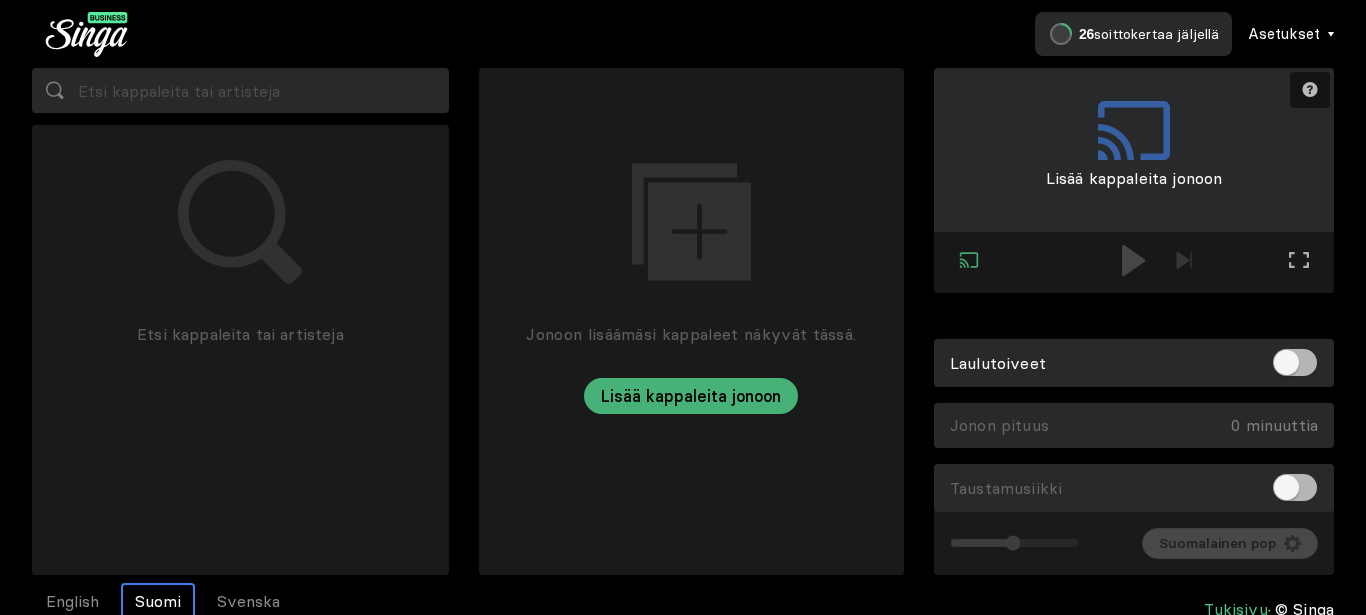 click on "Asetukset" at bounding box center [1291, 34] 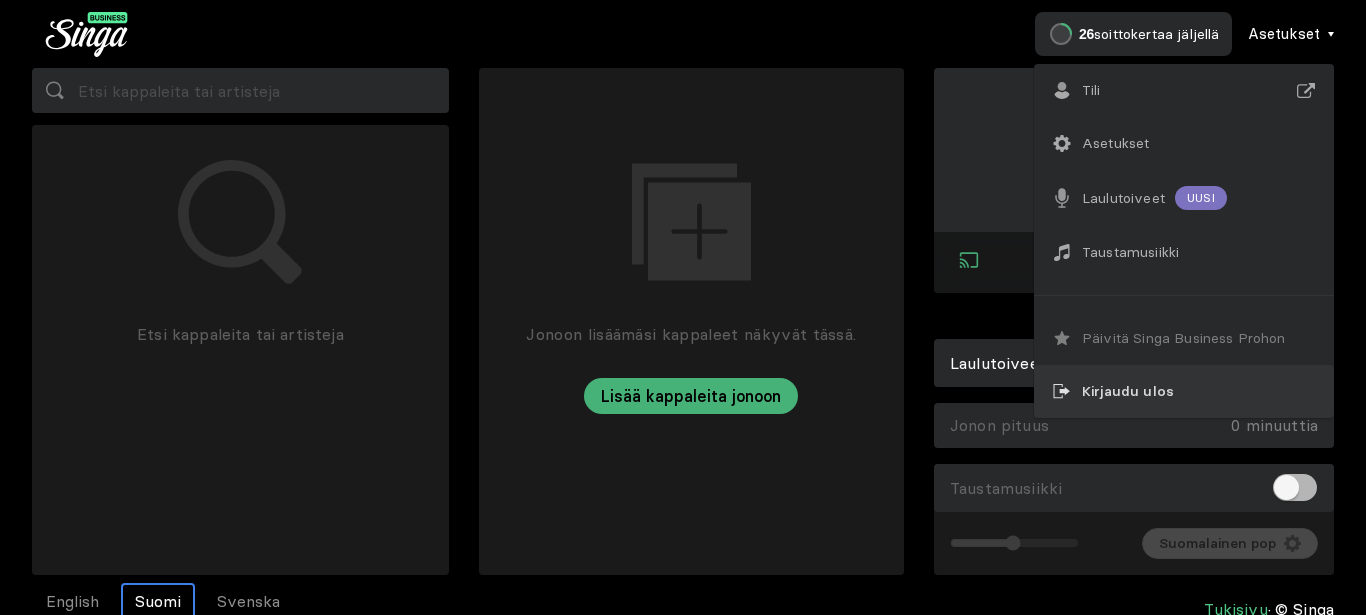 click on "Kirjaudu ulos" at bounding box center [1184, 391] 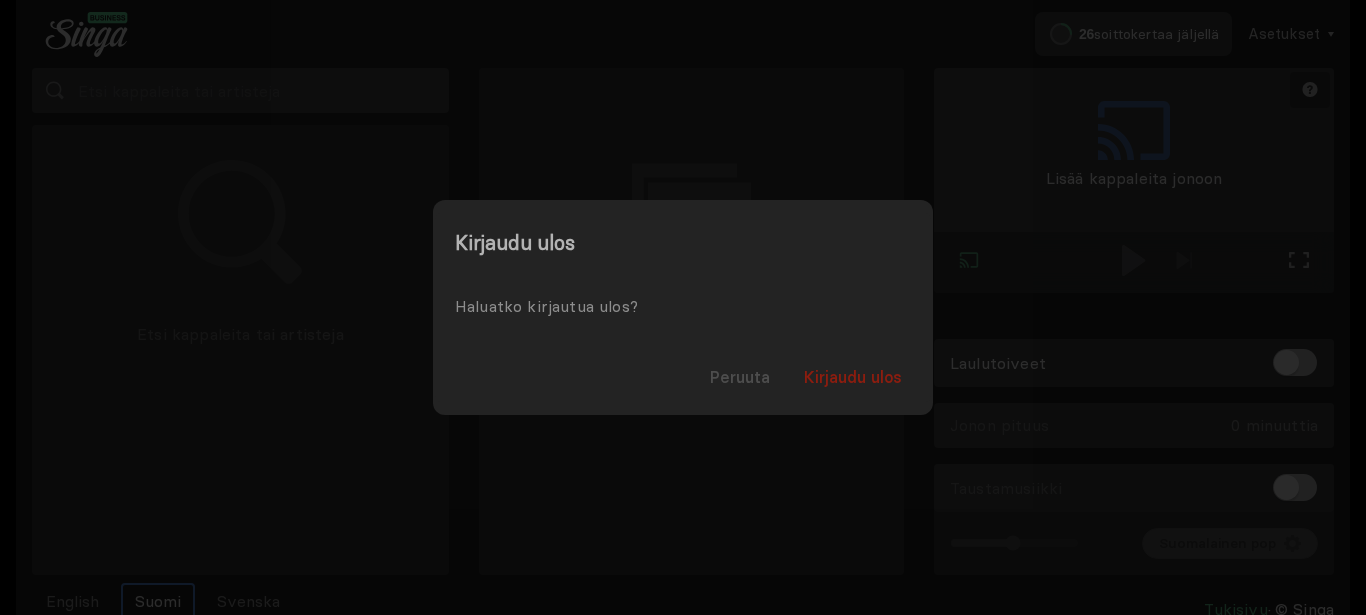 click on "Kirjaudu ulos" at bounding box center (853, 377) 